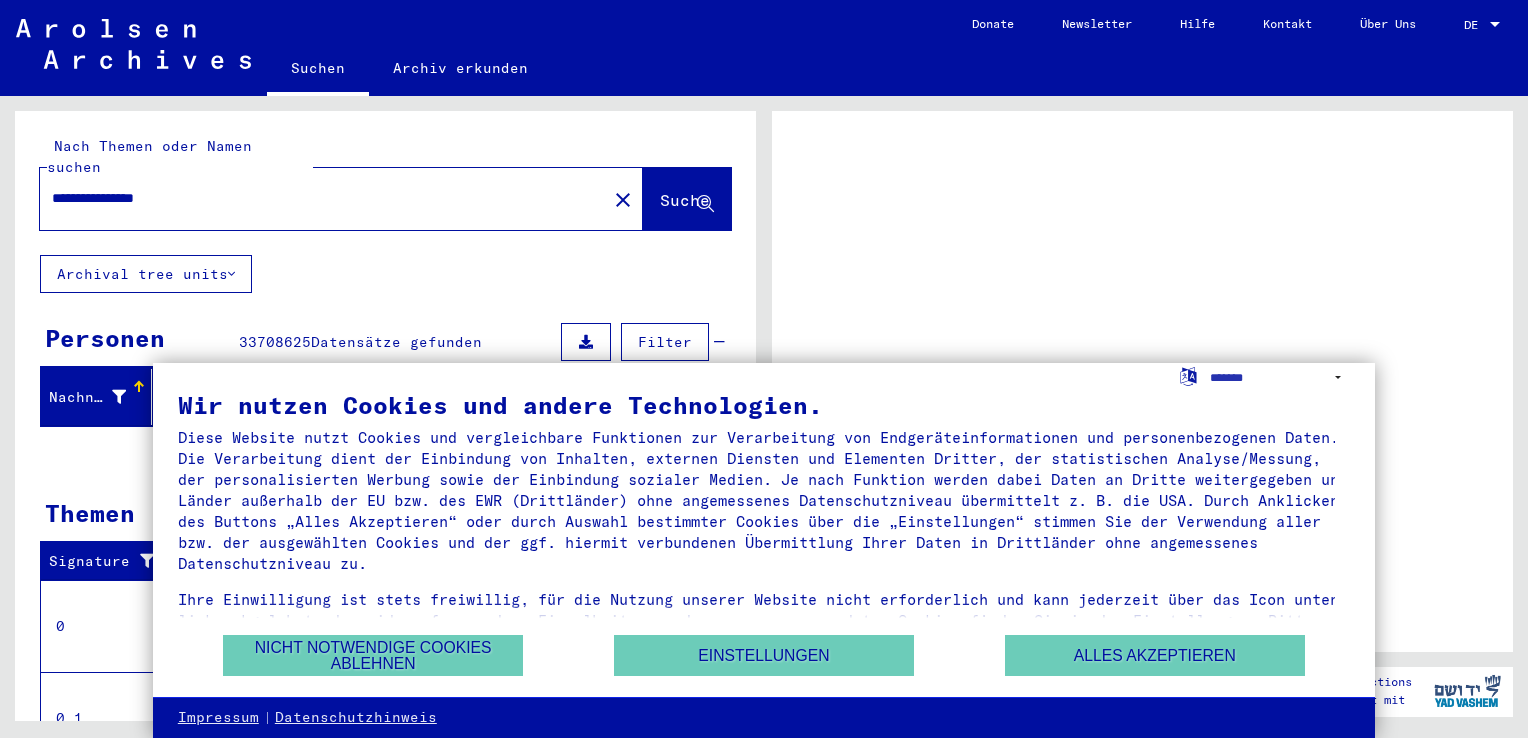 scroll, scrollTop: 0, scrollLeft: 0, axis: both 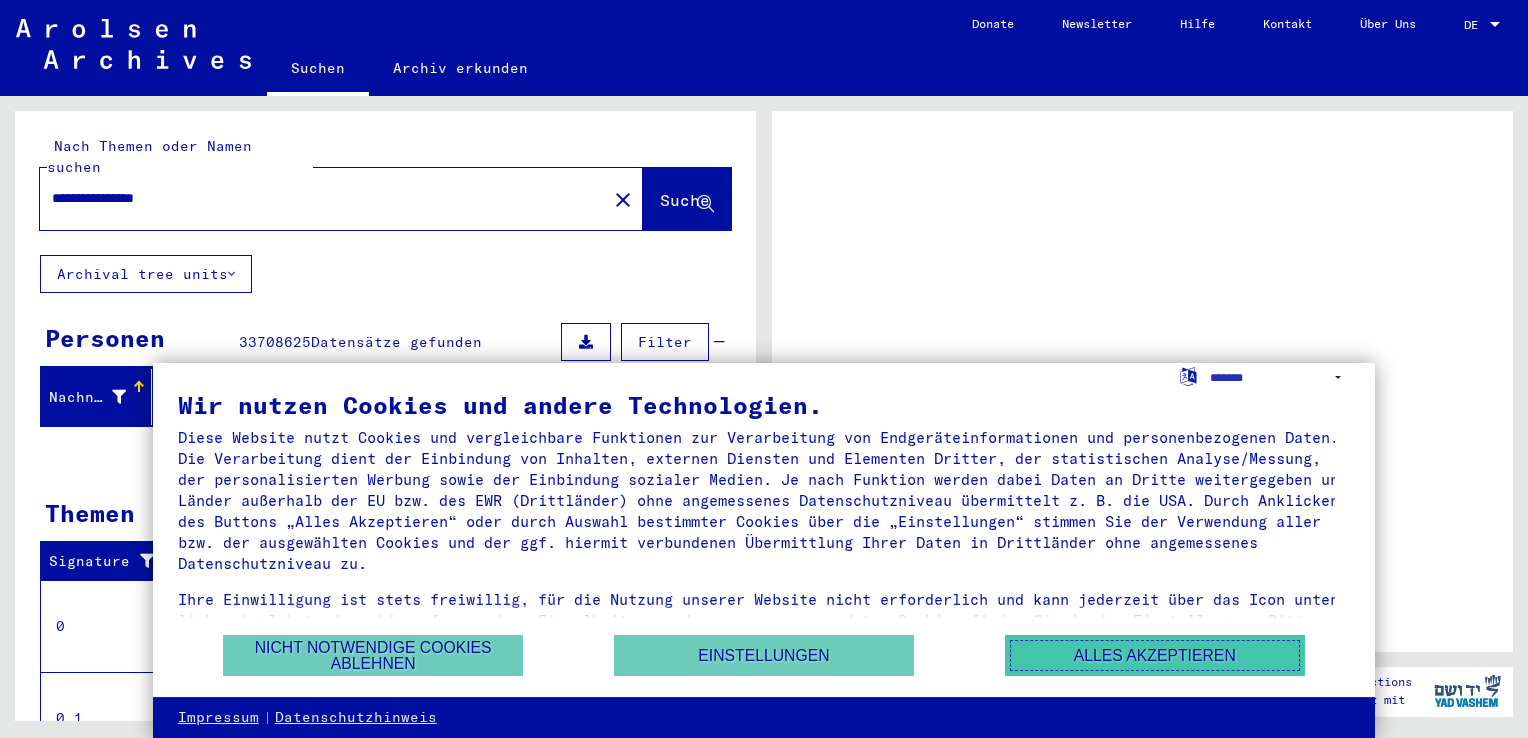 click on "Alles akzeptieren" at bounding box center [1155, 655] 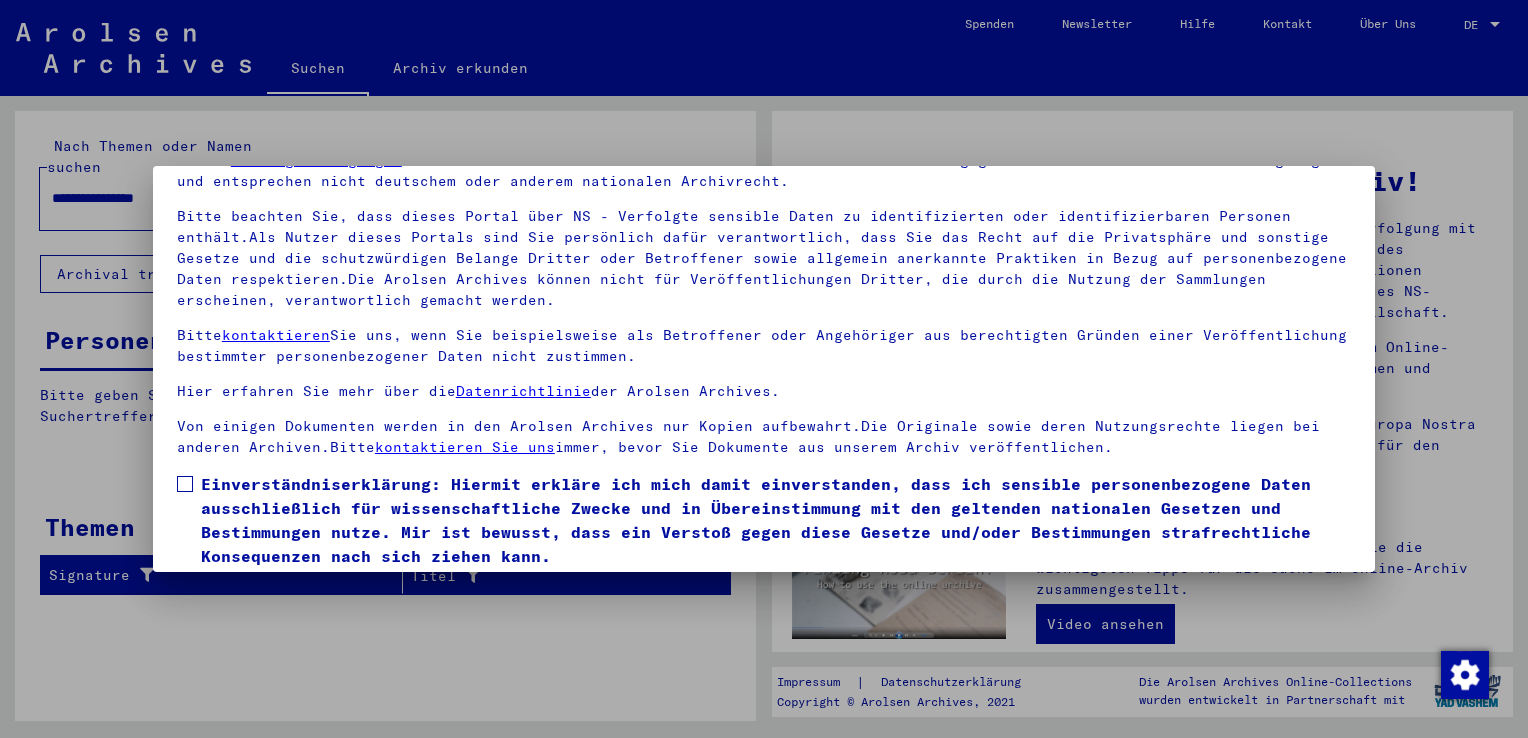 scroll, scrollTop: 173, scrollLeft: 0, axis: vertical 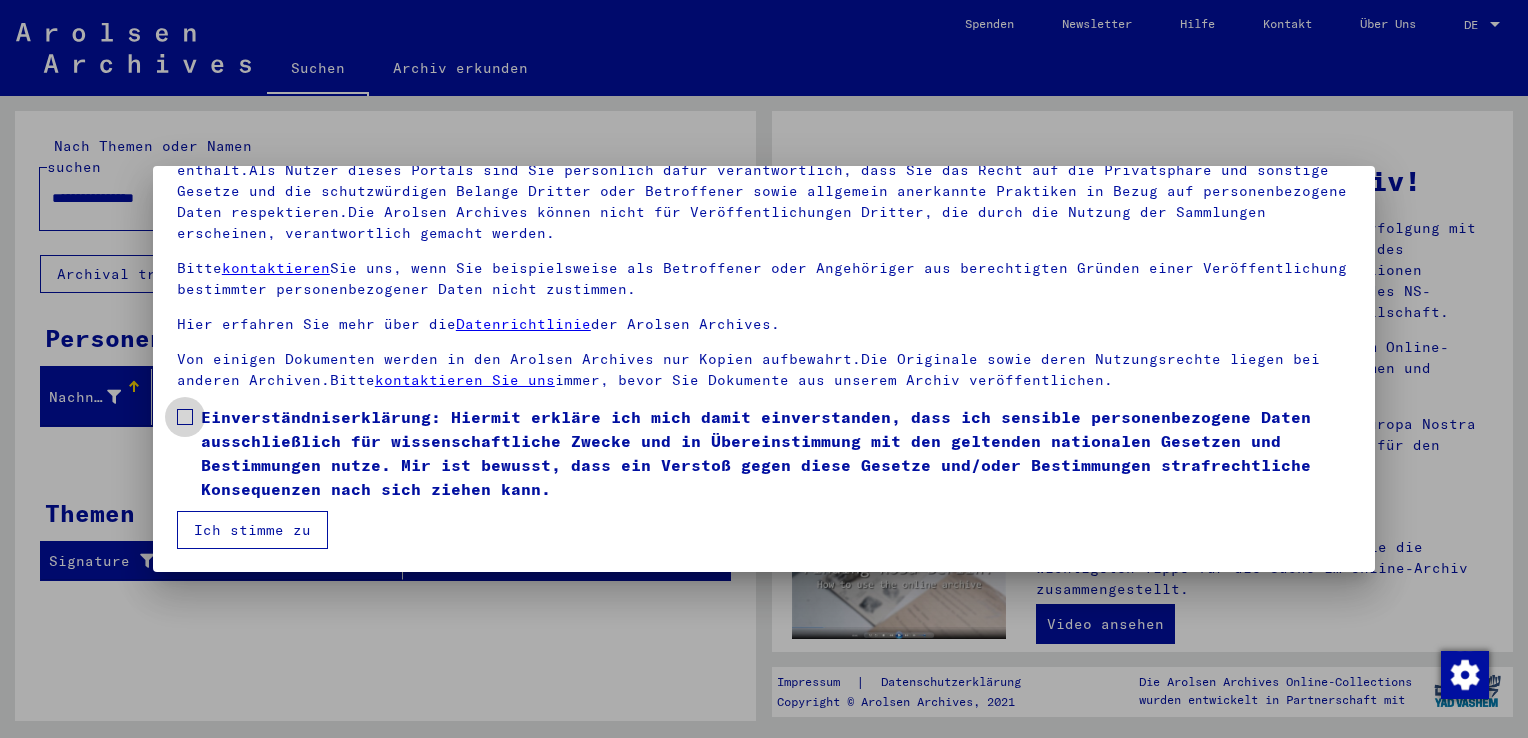 drag, startPoint x: 183, startPoint y: 410, endPoint x: 185, endPoint y: 420, distance: 10.198039 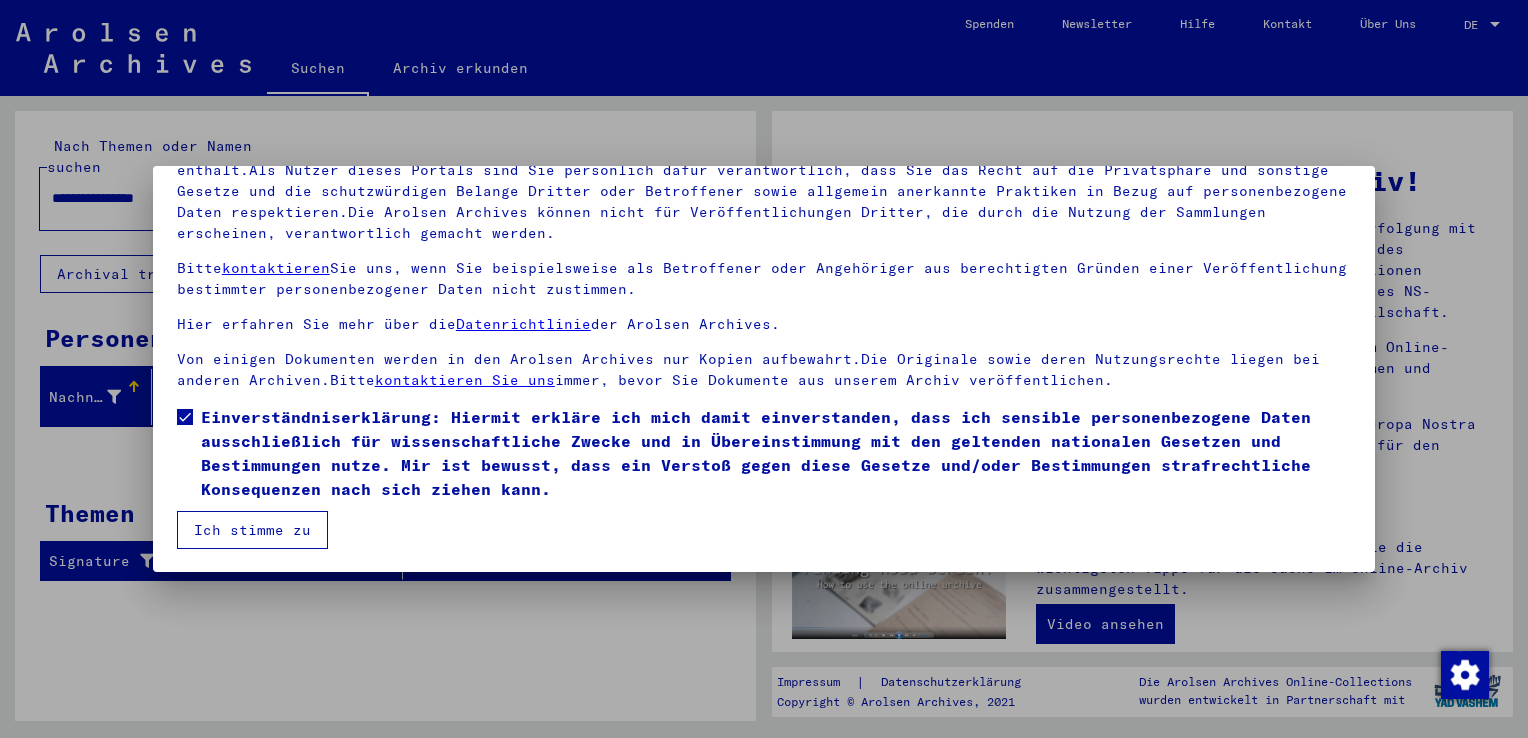 click on "Ich stimme zu" at bounding box center [252, 530] 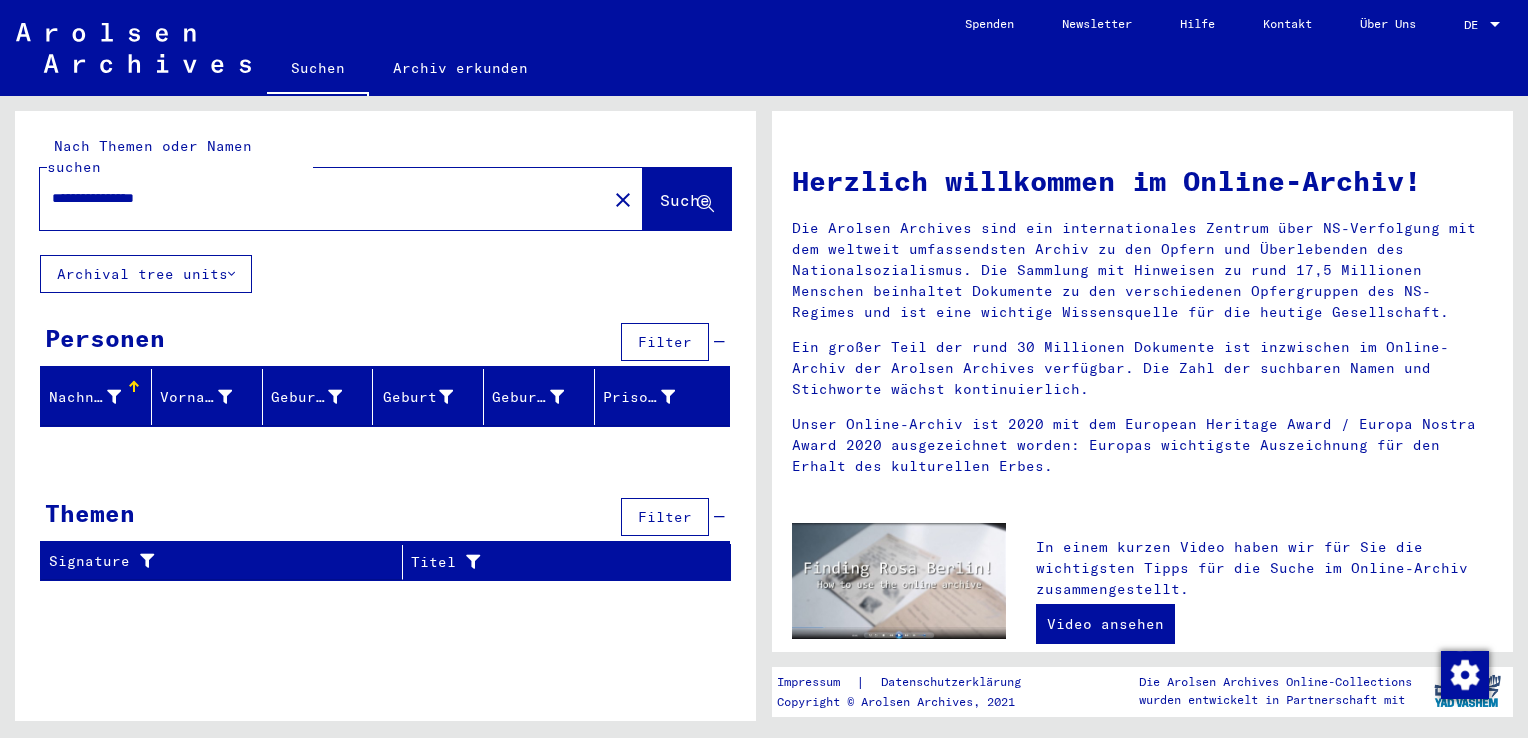 click on "Suche" 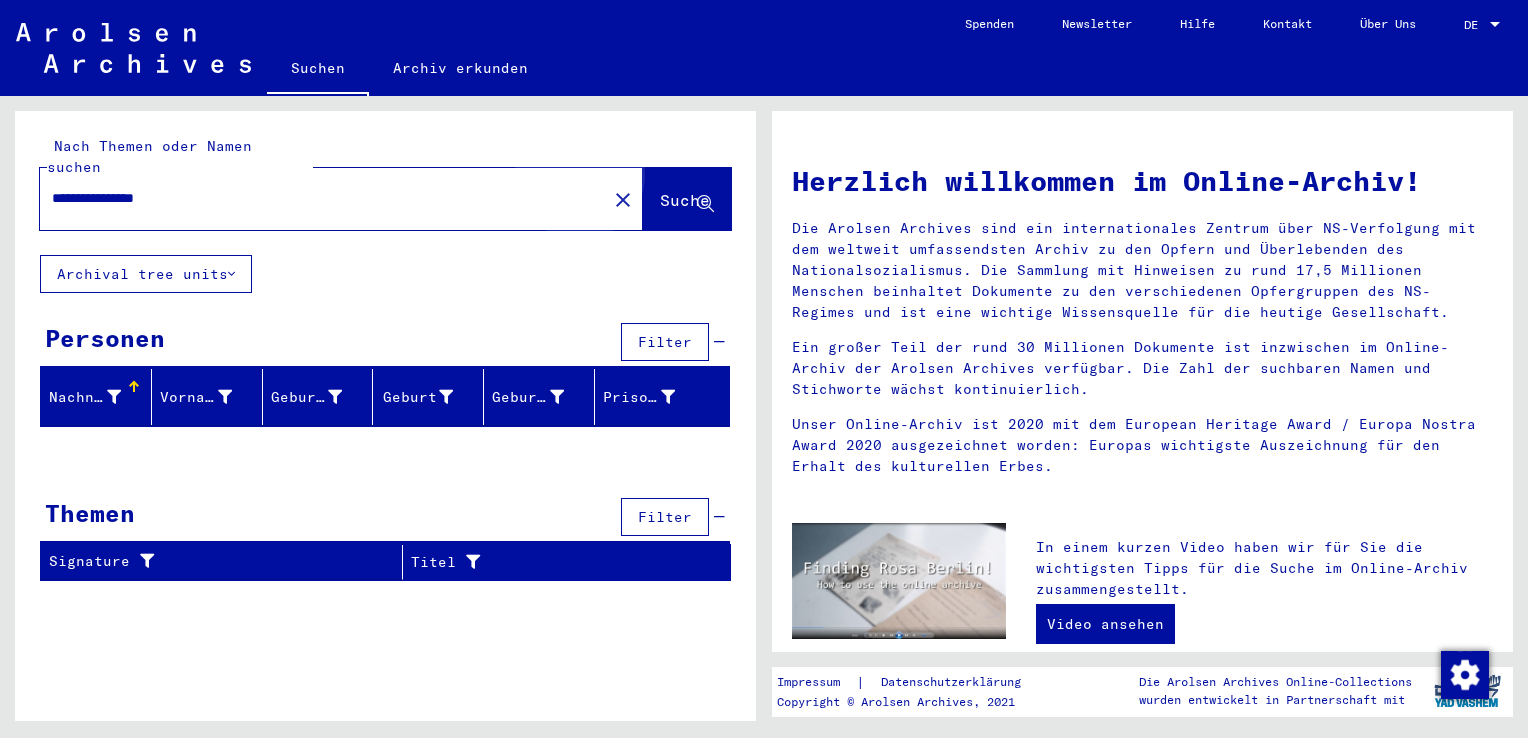 click on "Suche" 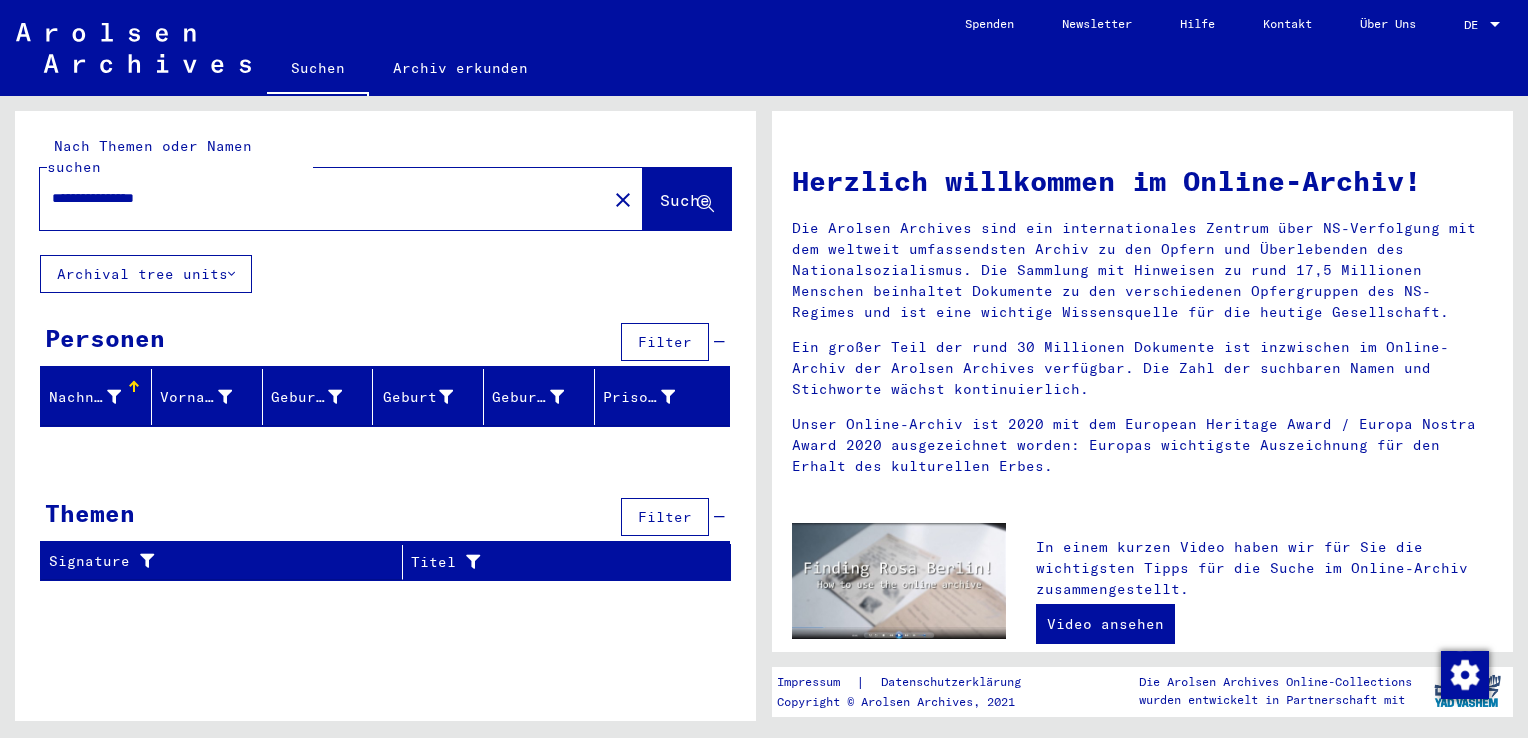 click on "**********" 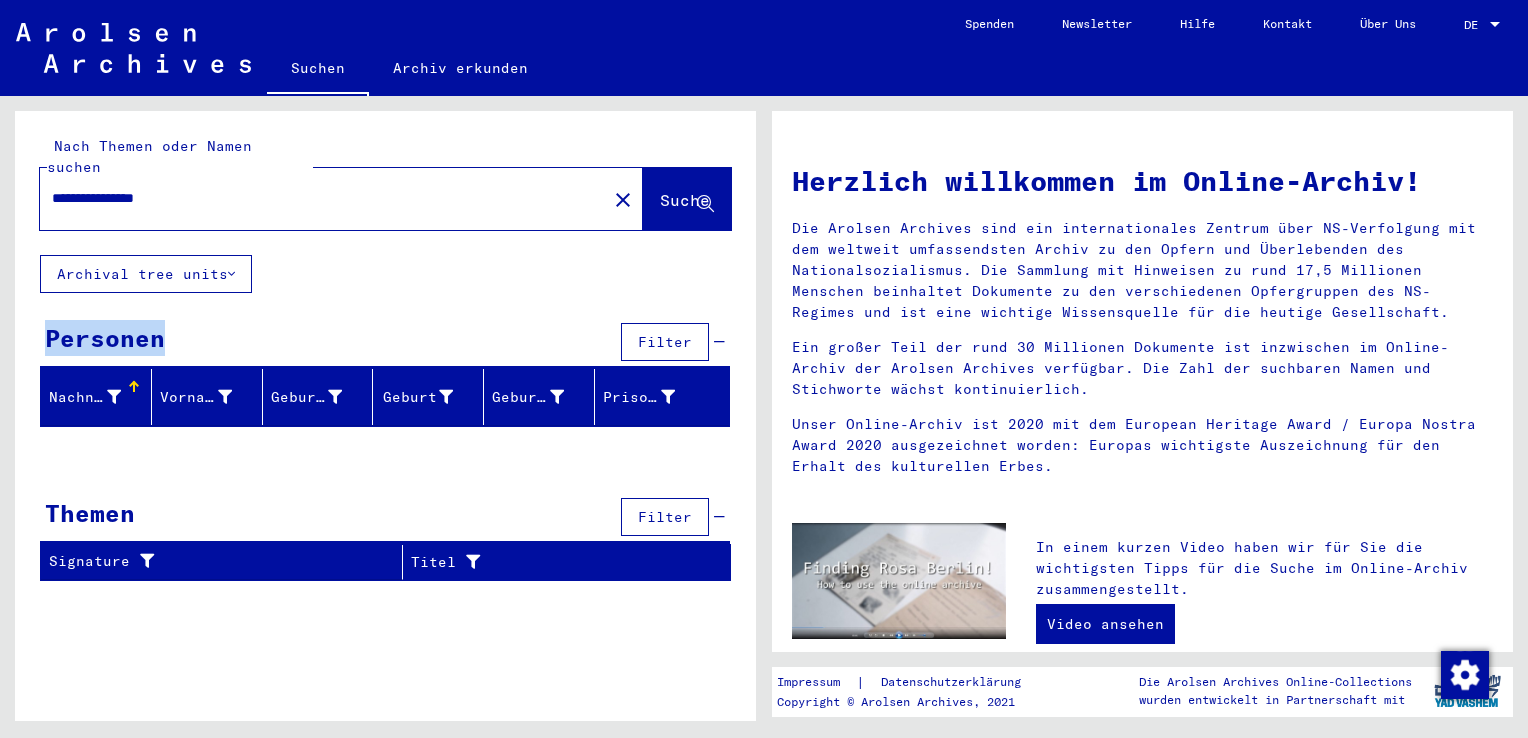 click on "**********" 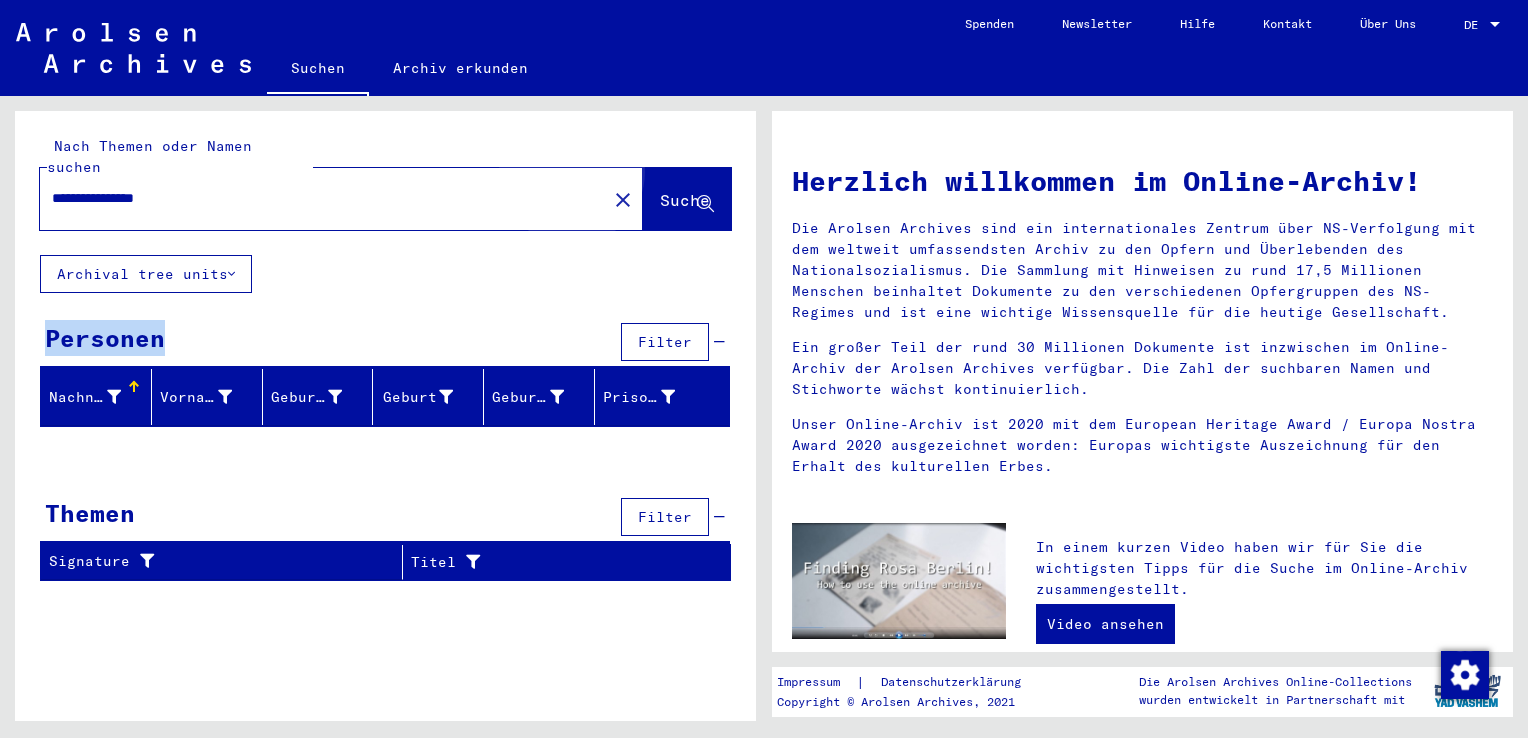 click on "Suche" 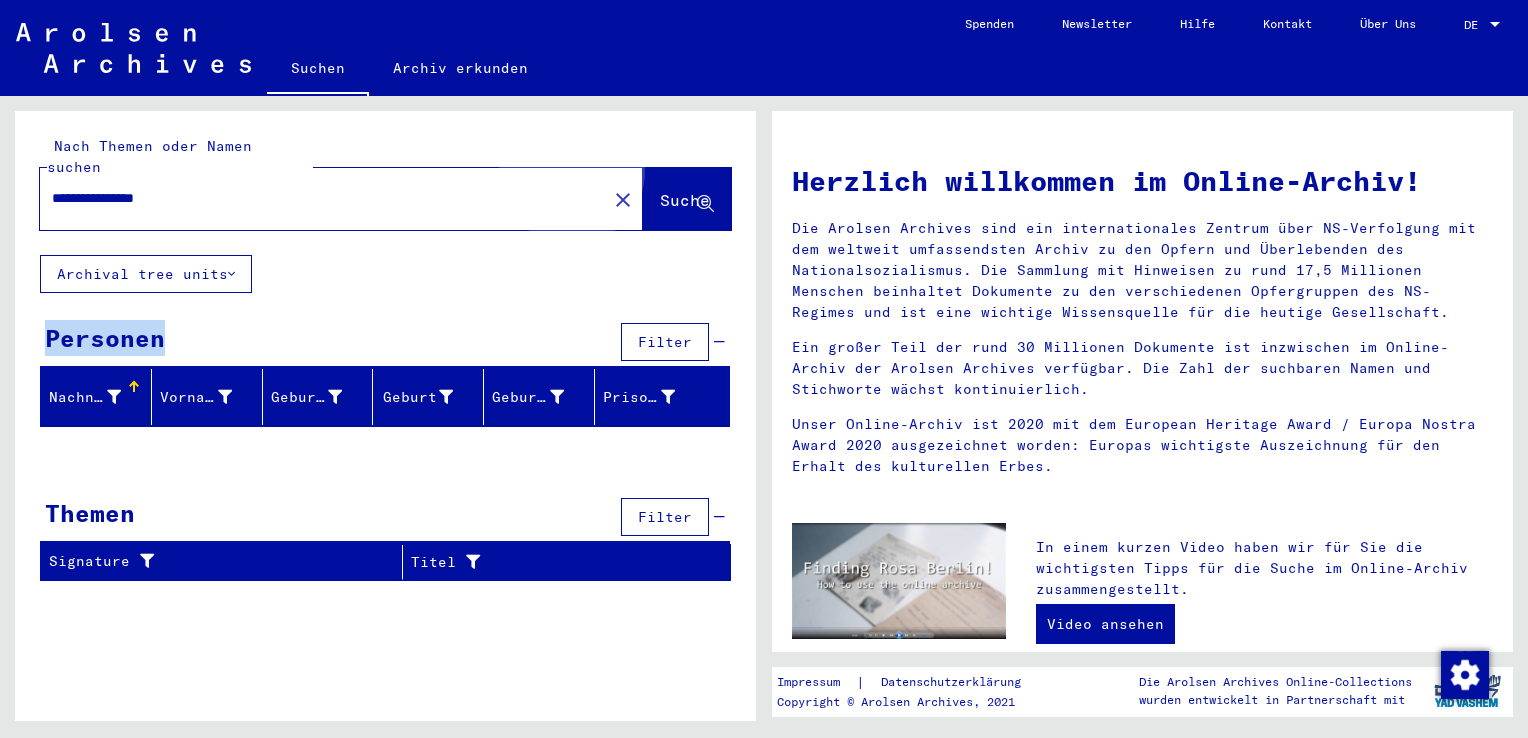 click on "Suche" 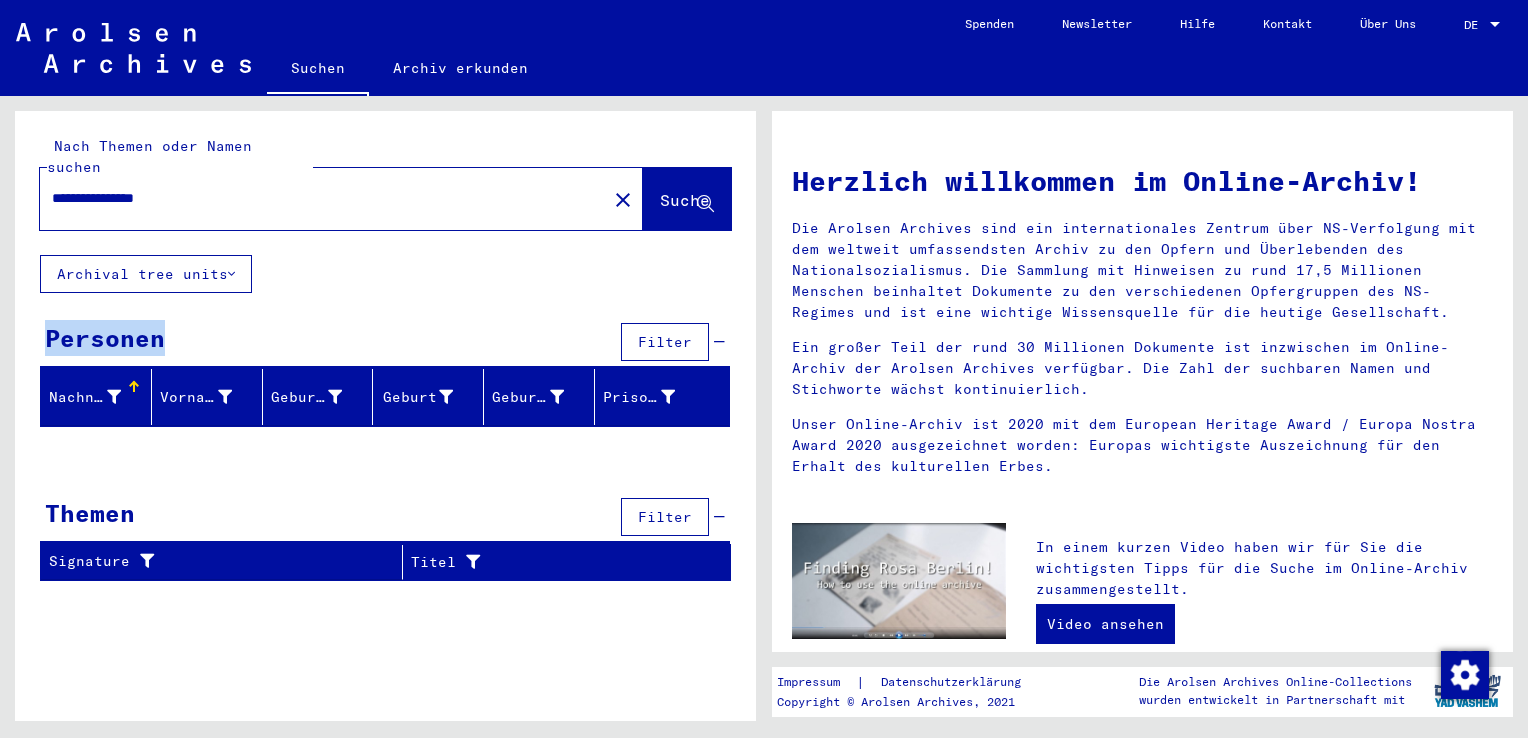 click on "Suche" 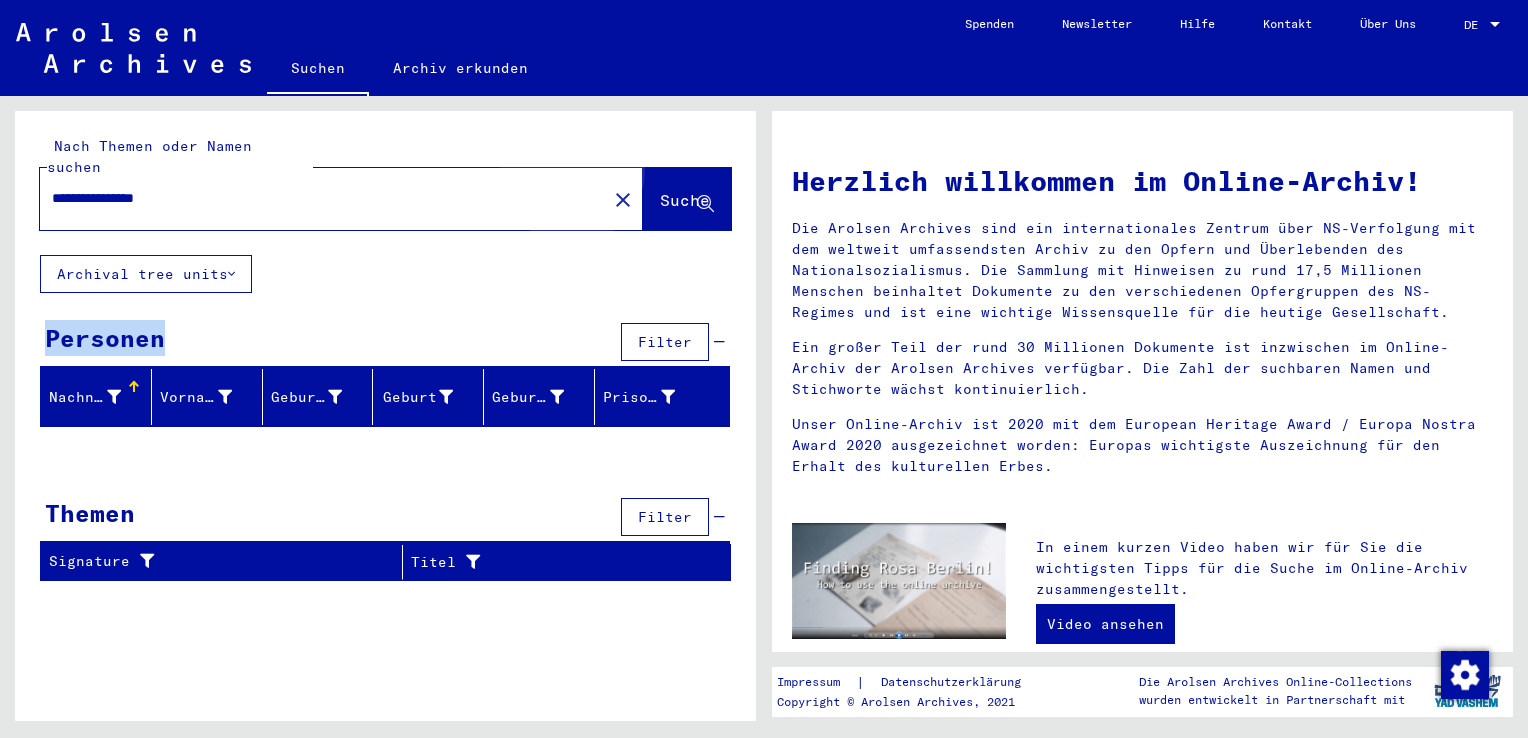 click on "Suche" 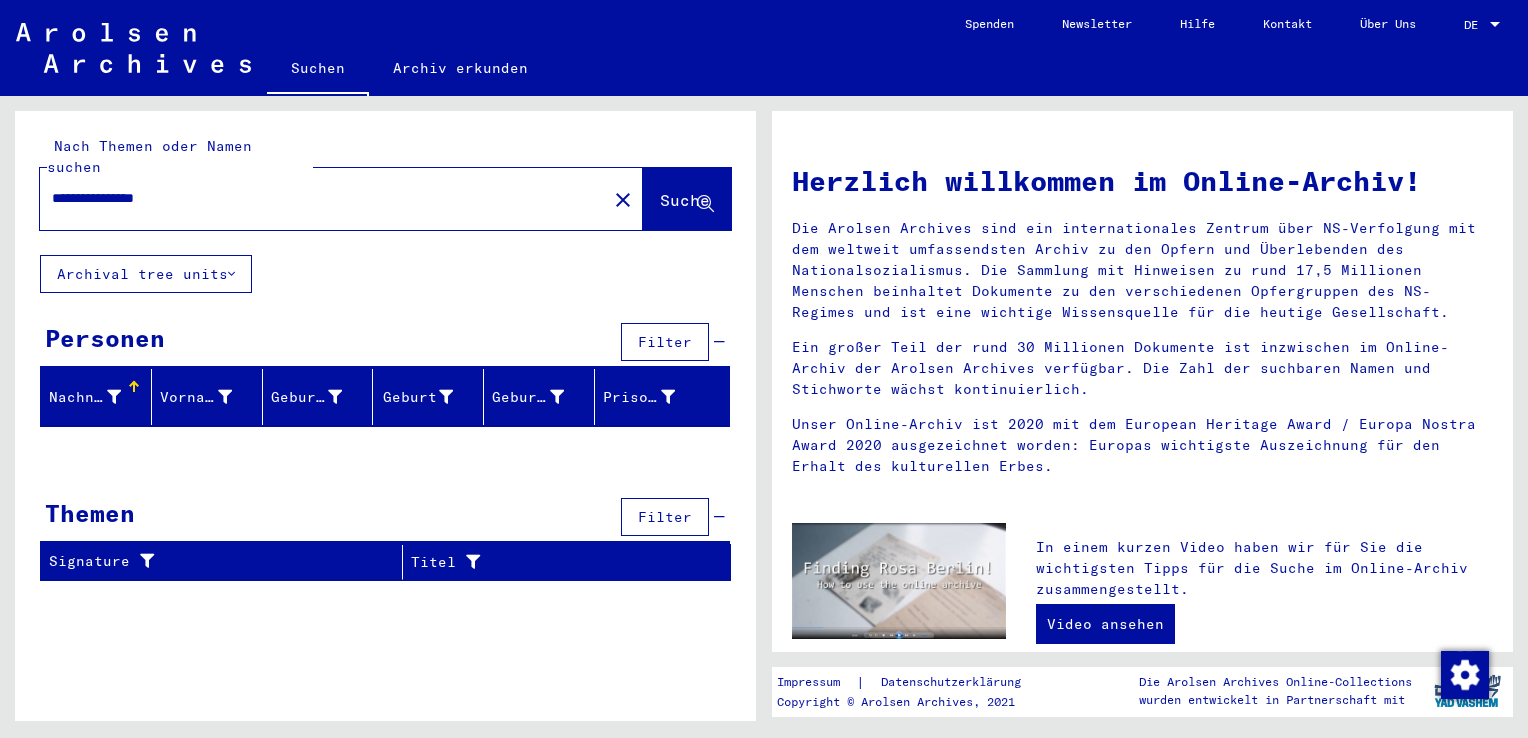 click on "**********" 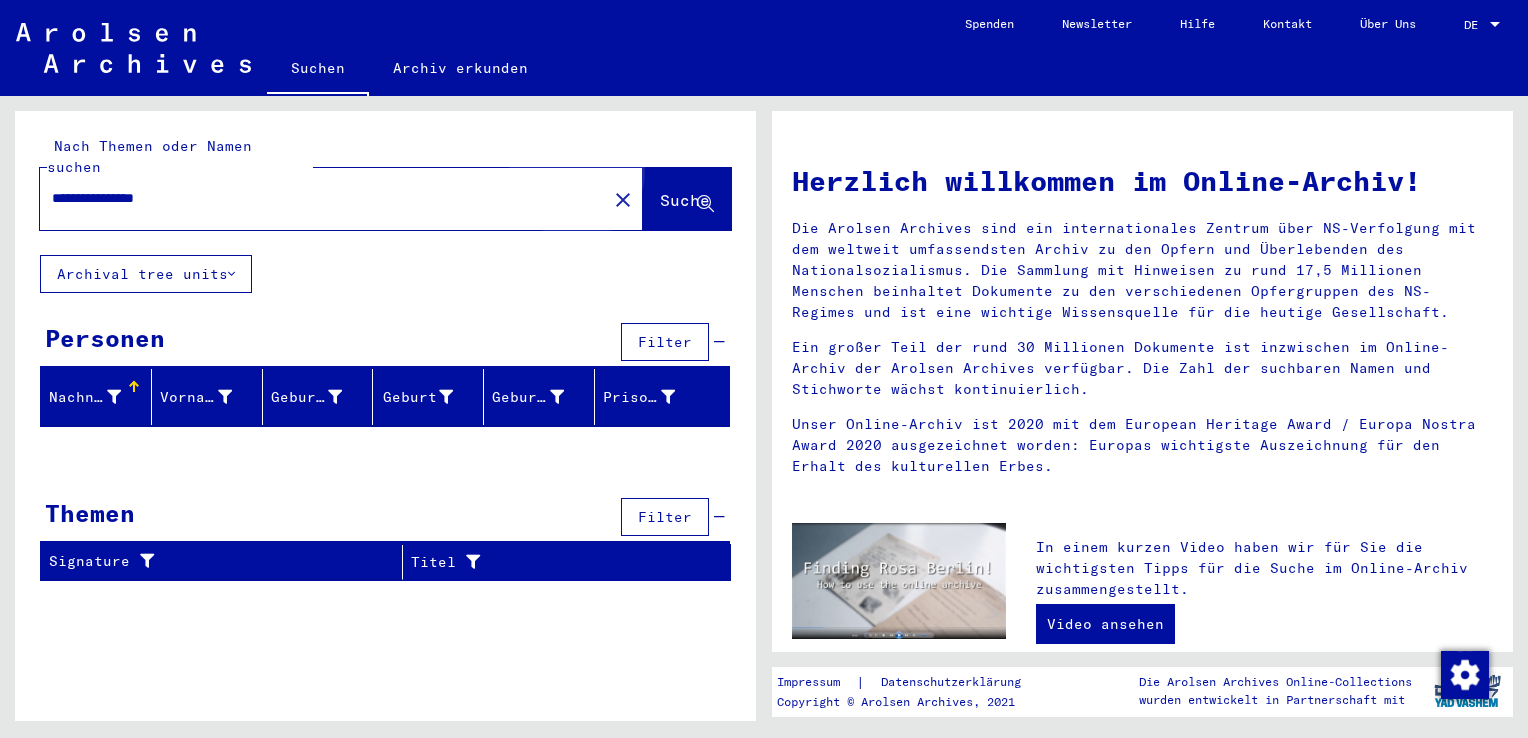click on "Suche" 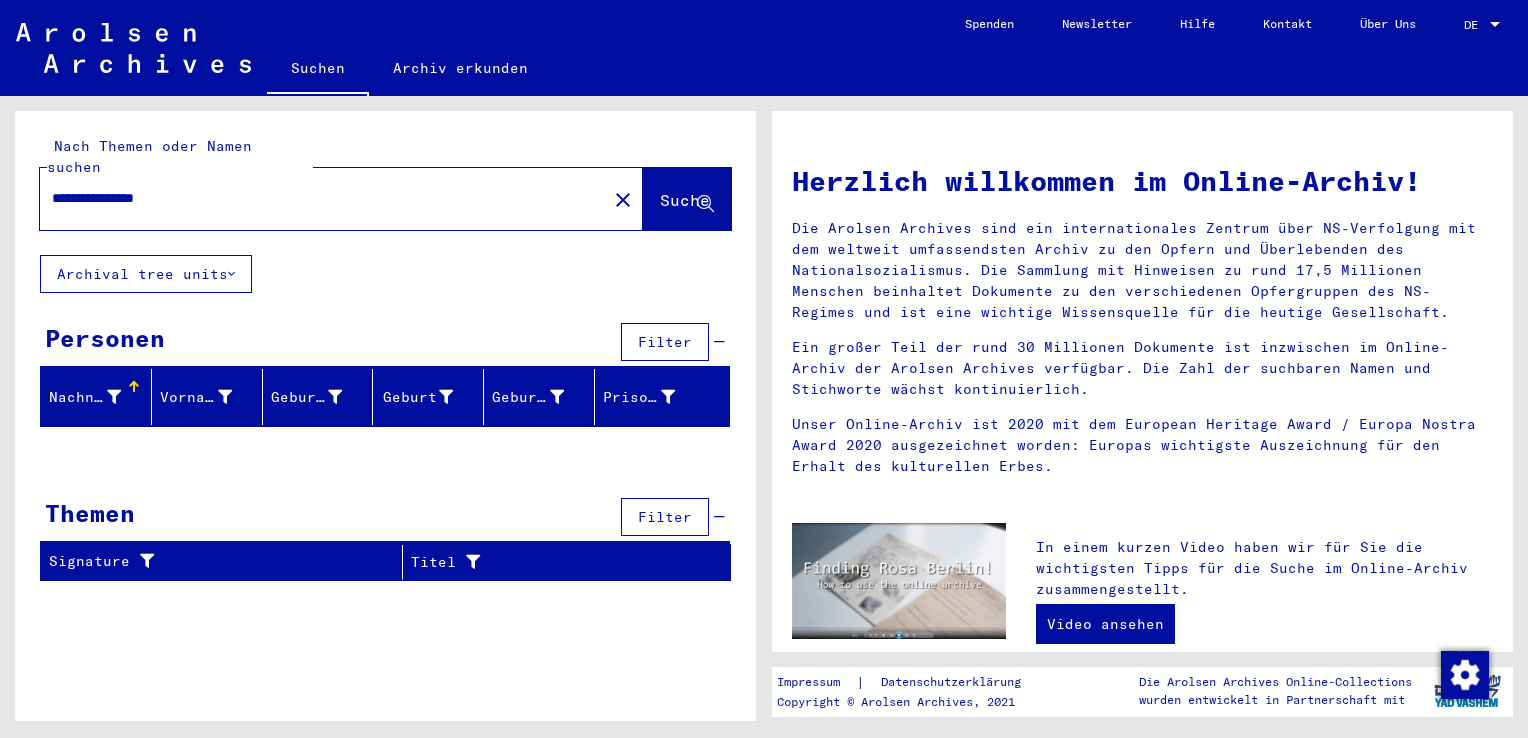 drag, startPoint x: 206, startPoint y: 177, endPoint x: 0, endPoint y: 186, distance: 206.1965 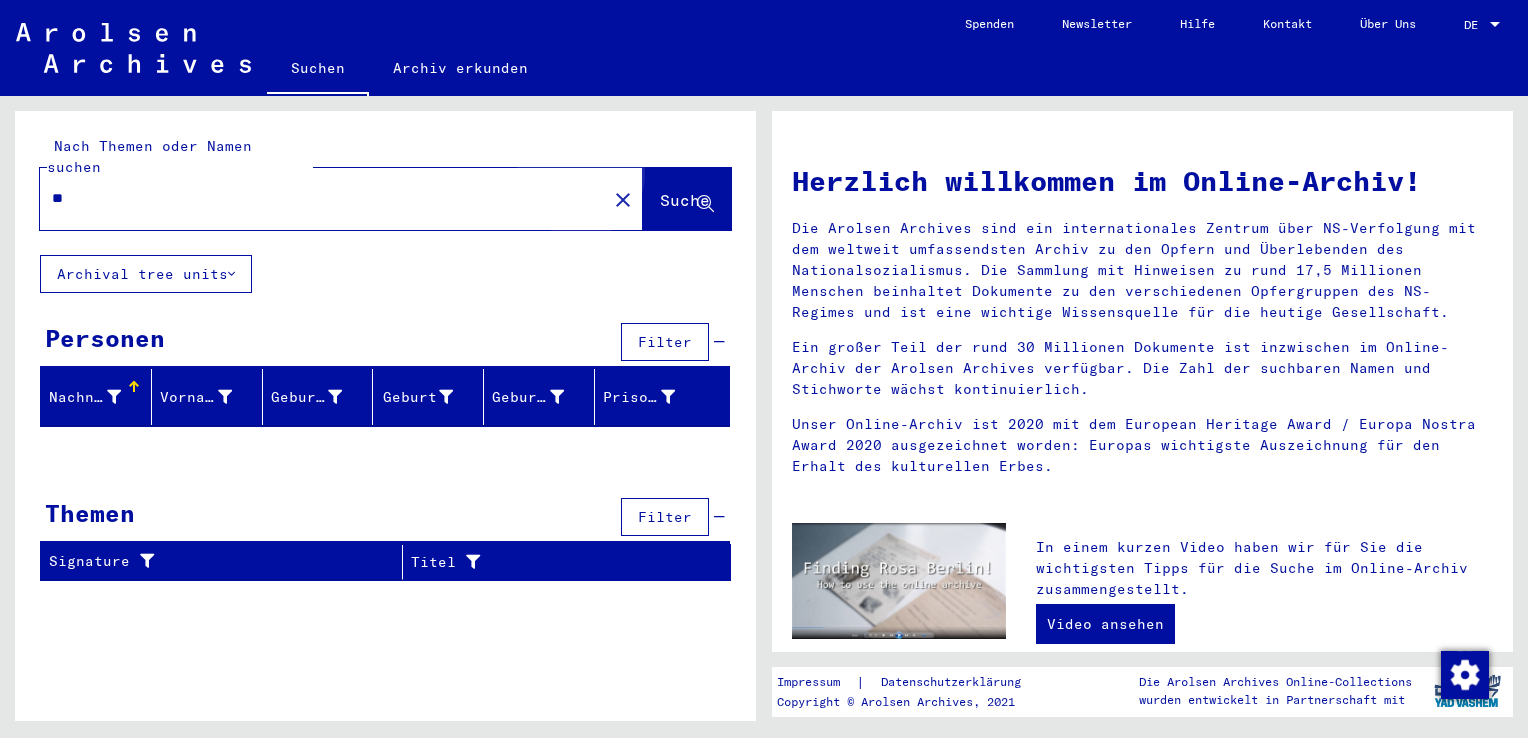 click on "Suche" 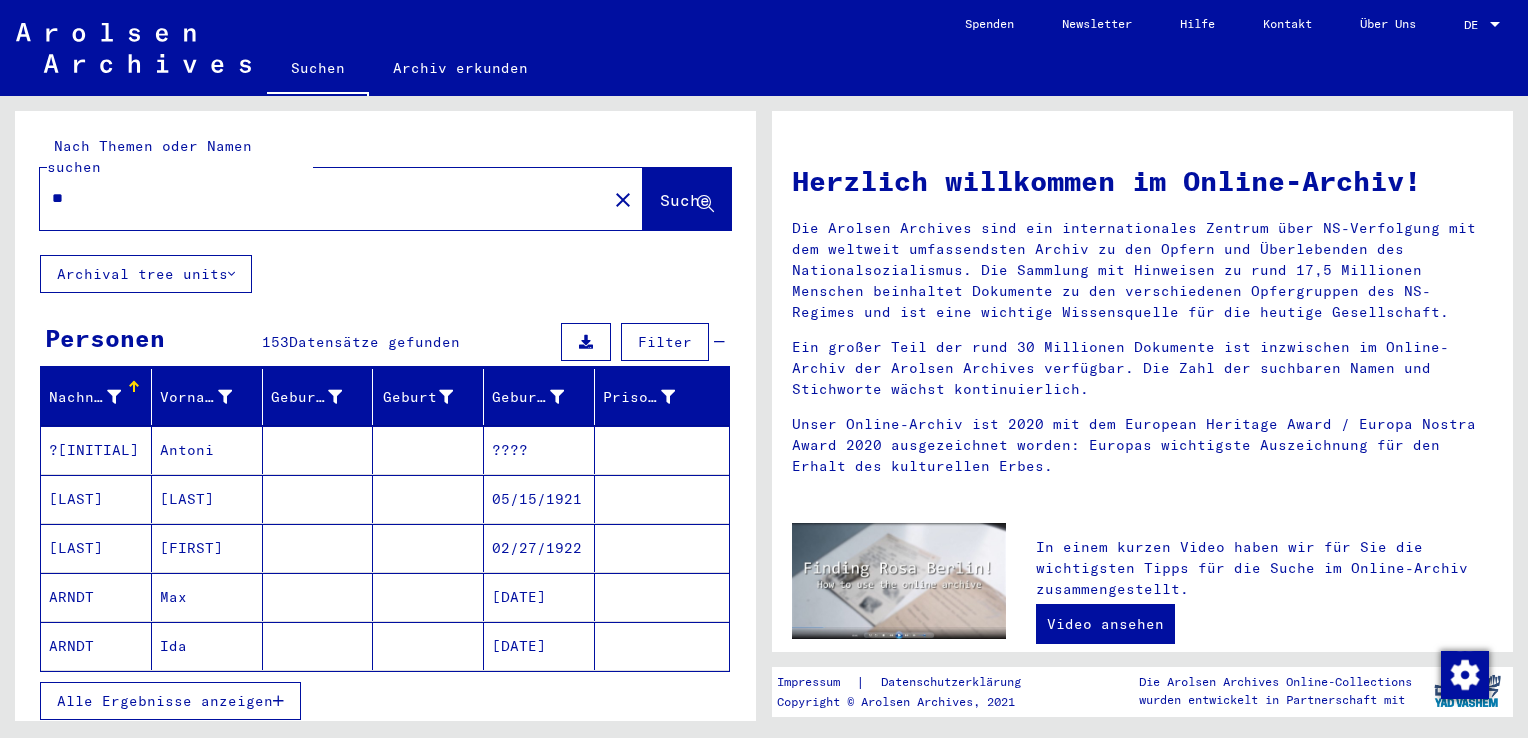 drag, startPoint x: 100, startPoint y: 174, endPoint x: 37, endPoint y: 178, distance: 63.126858 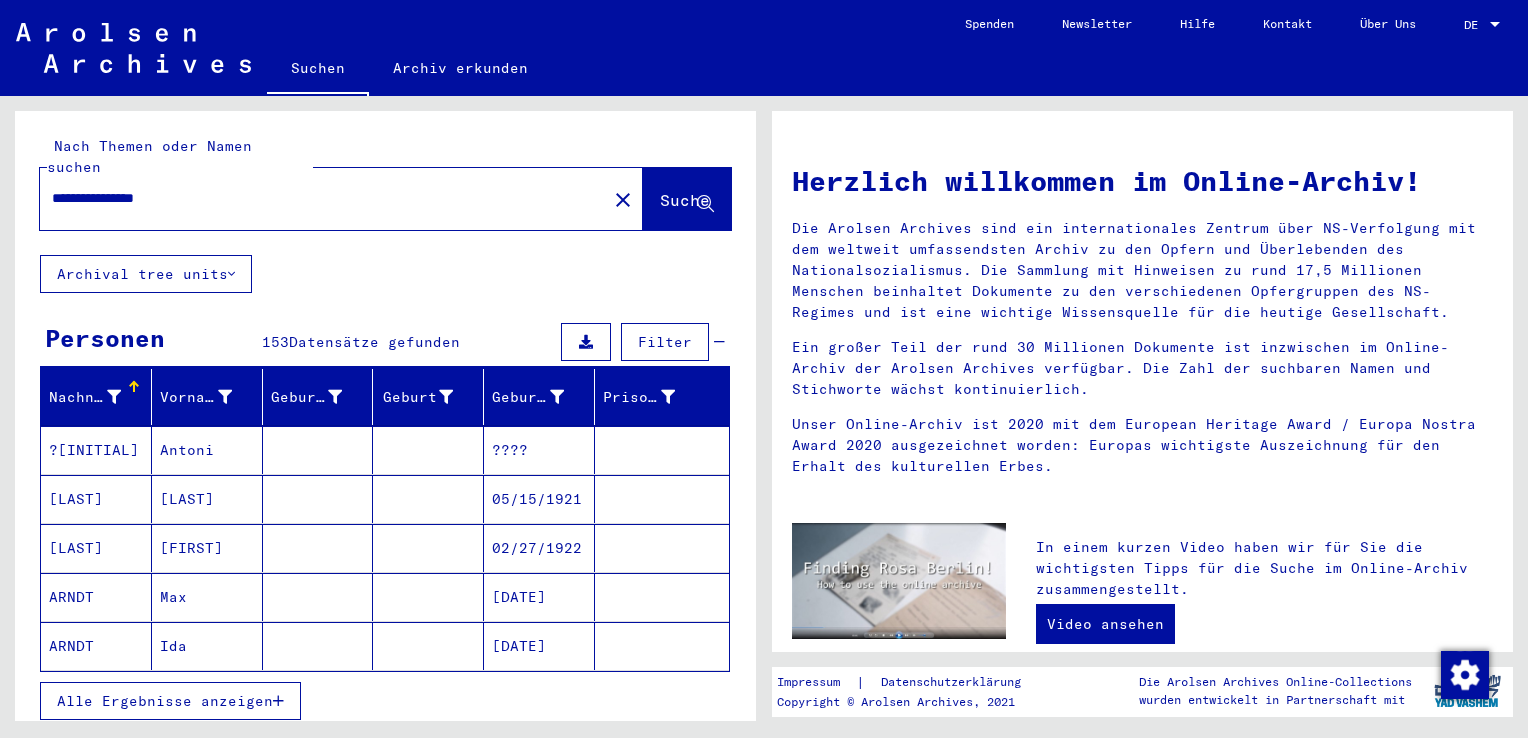 click on "Suche" 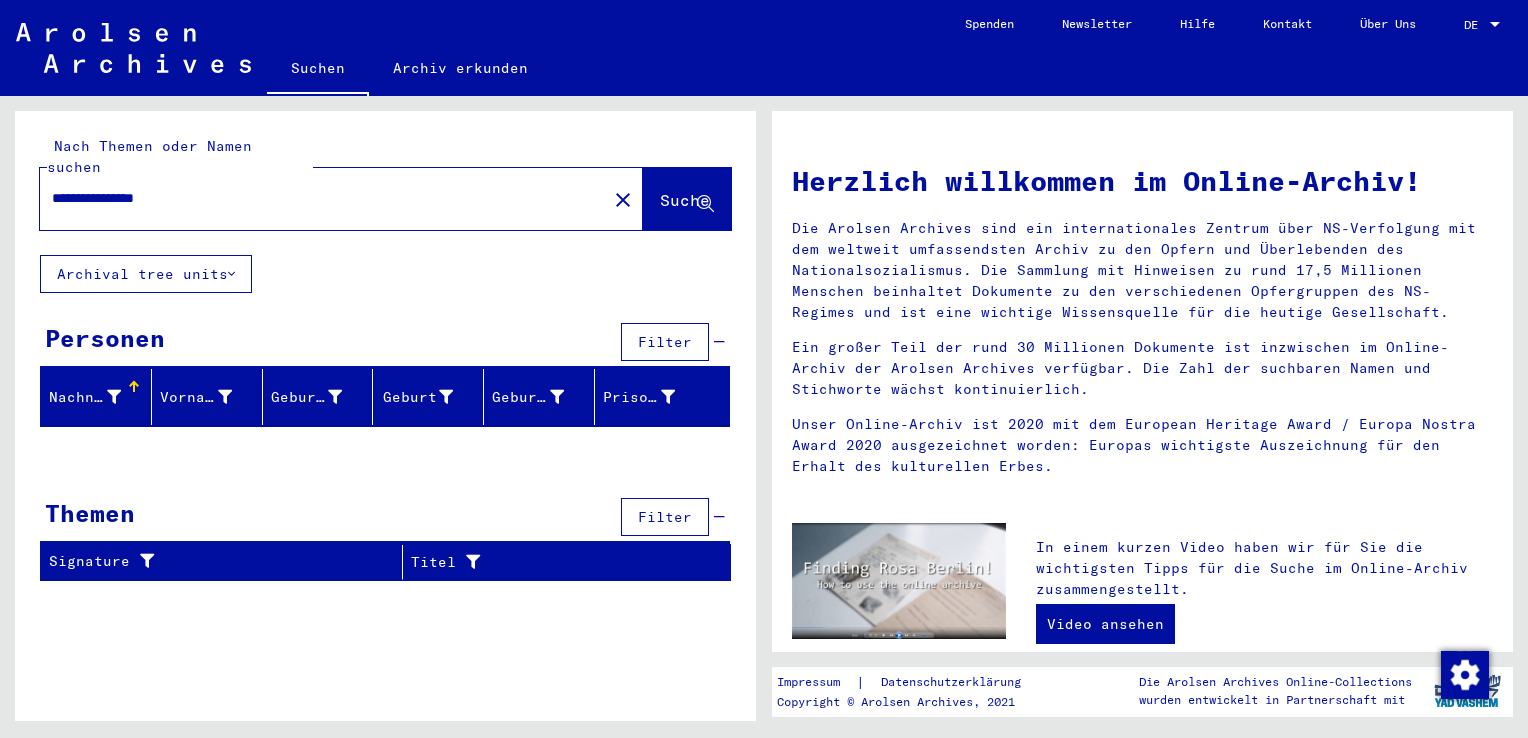 drag, startPoint x: 216, startPoint y: 174, endPoint x: -4, endPoint y: 169, distance: 220.05681 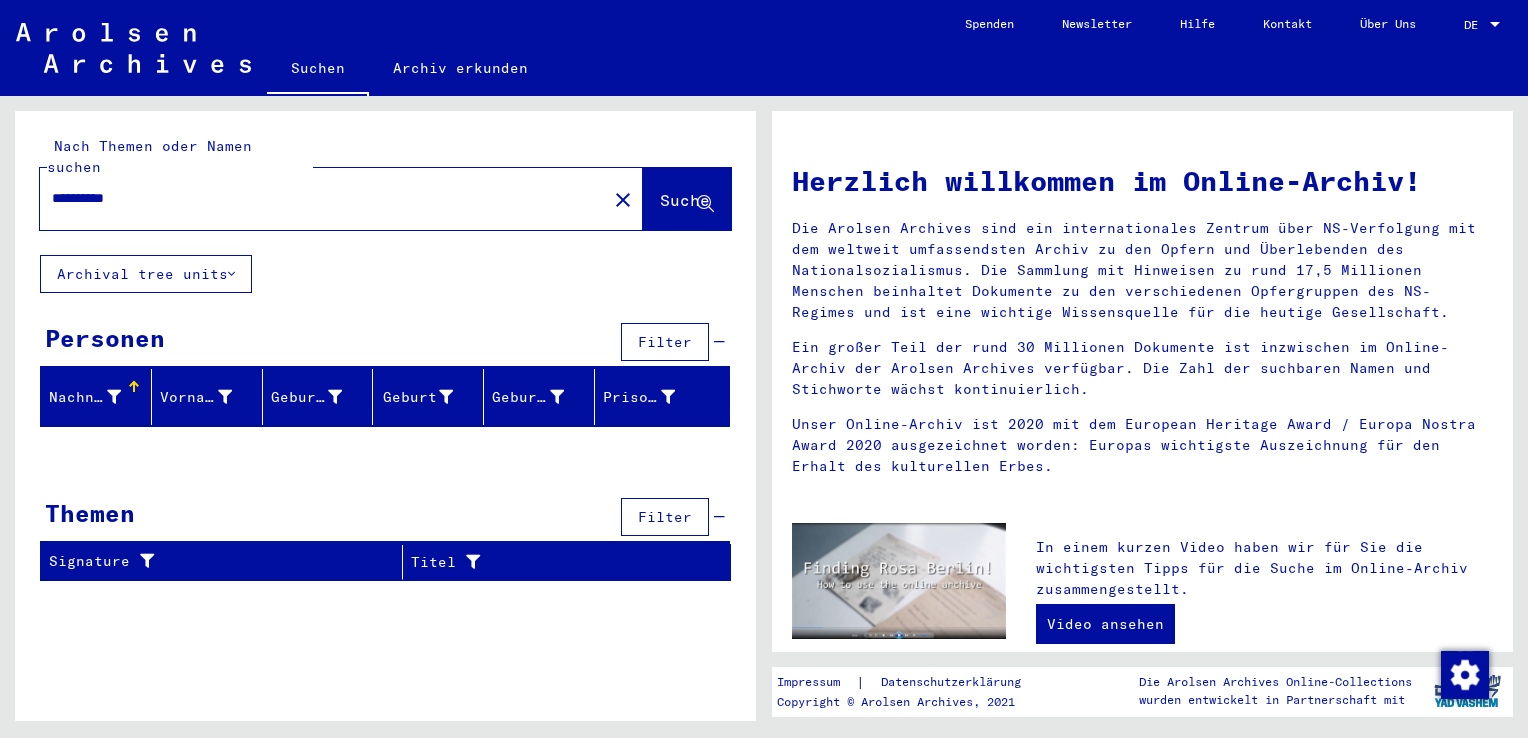 click on "**********" 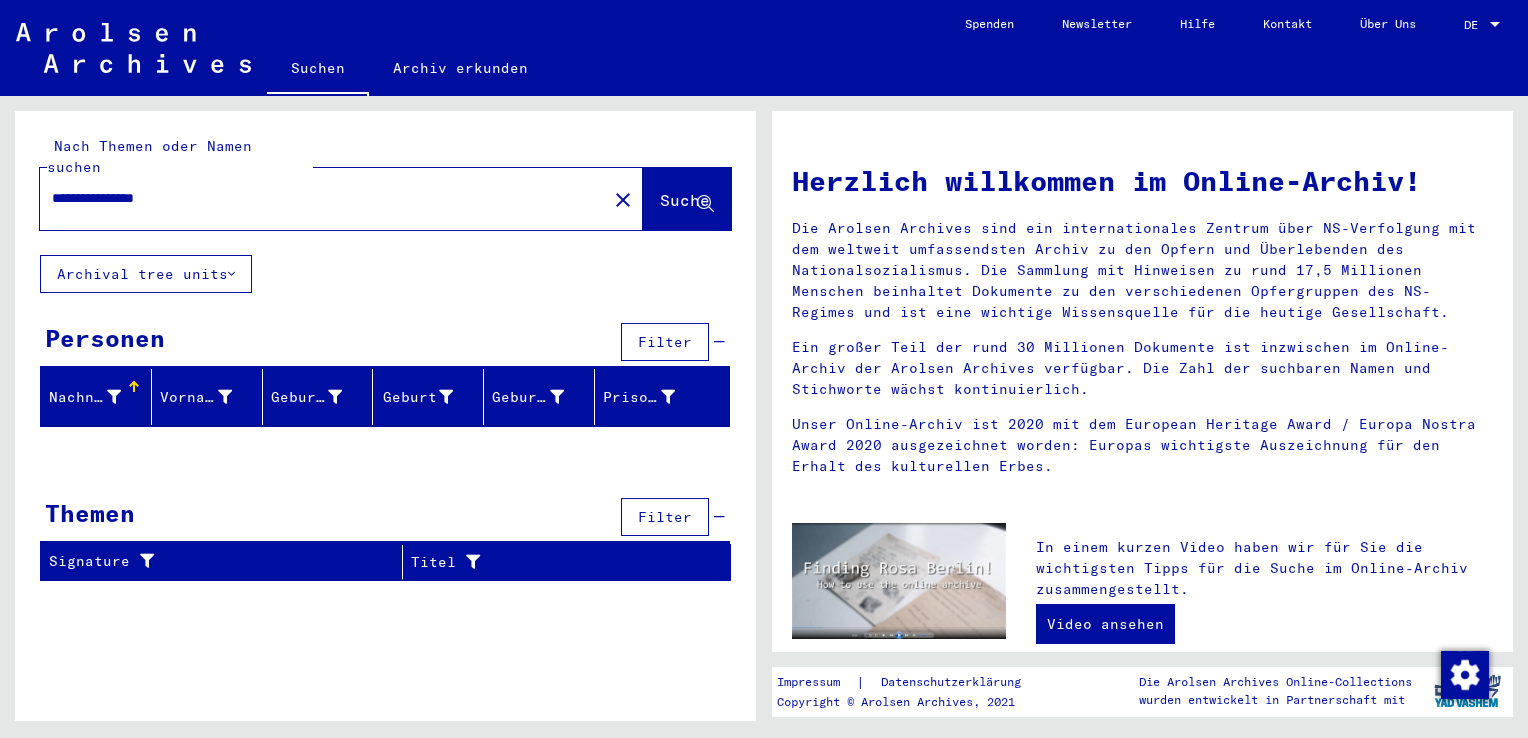 click on "Suche" 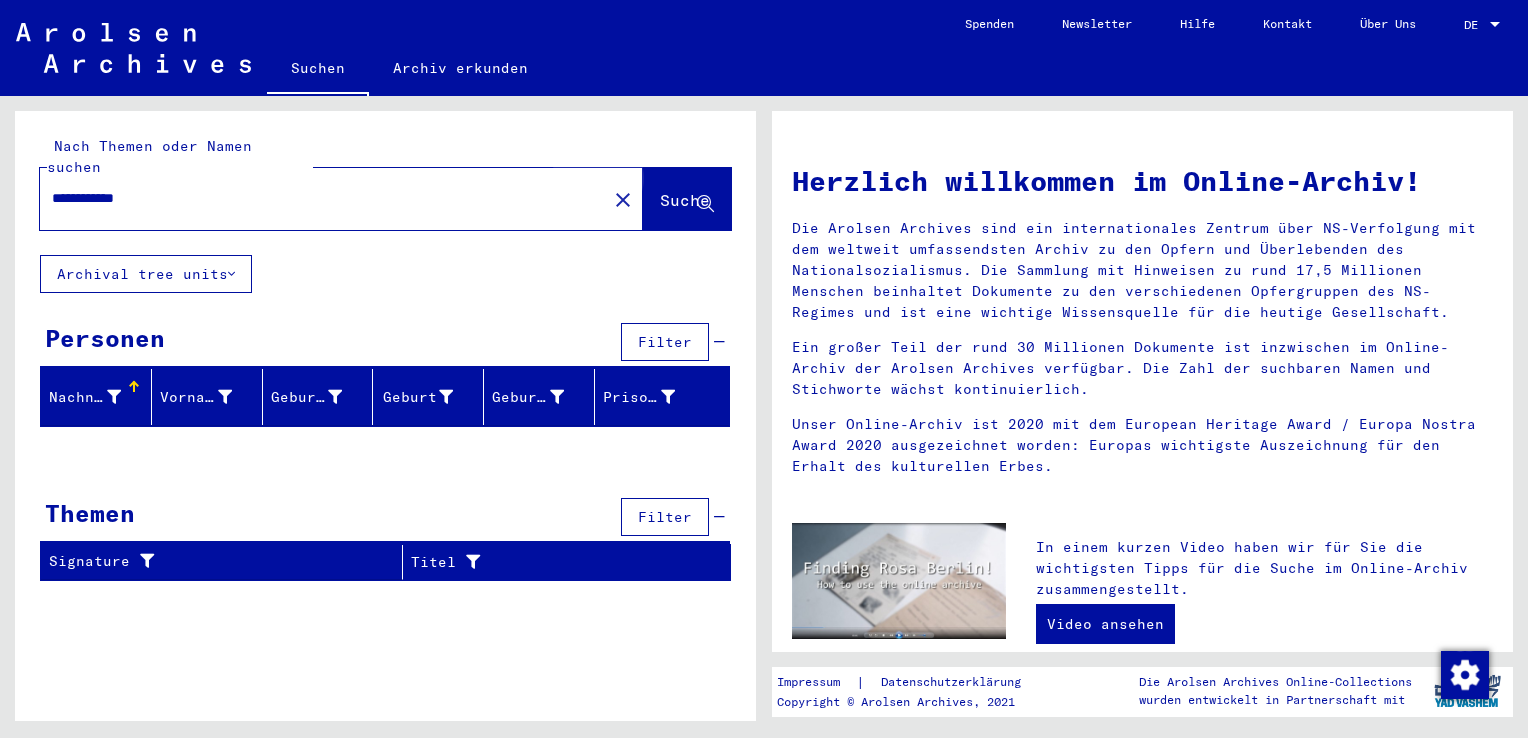 click on "Suche" 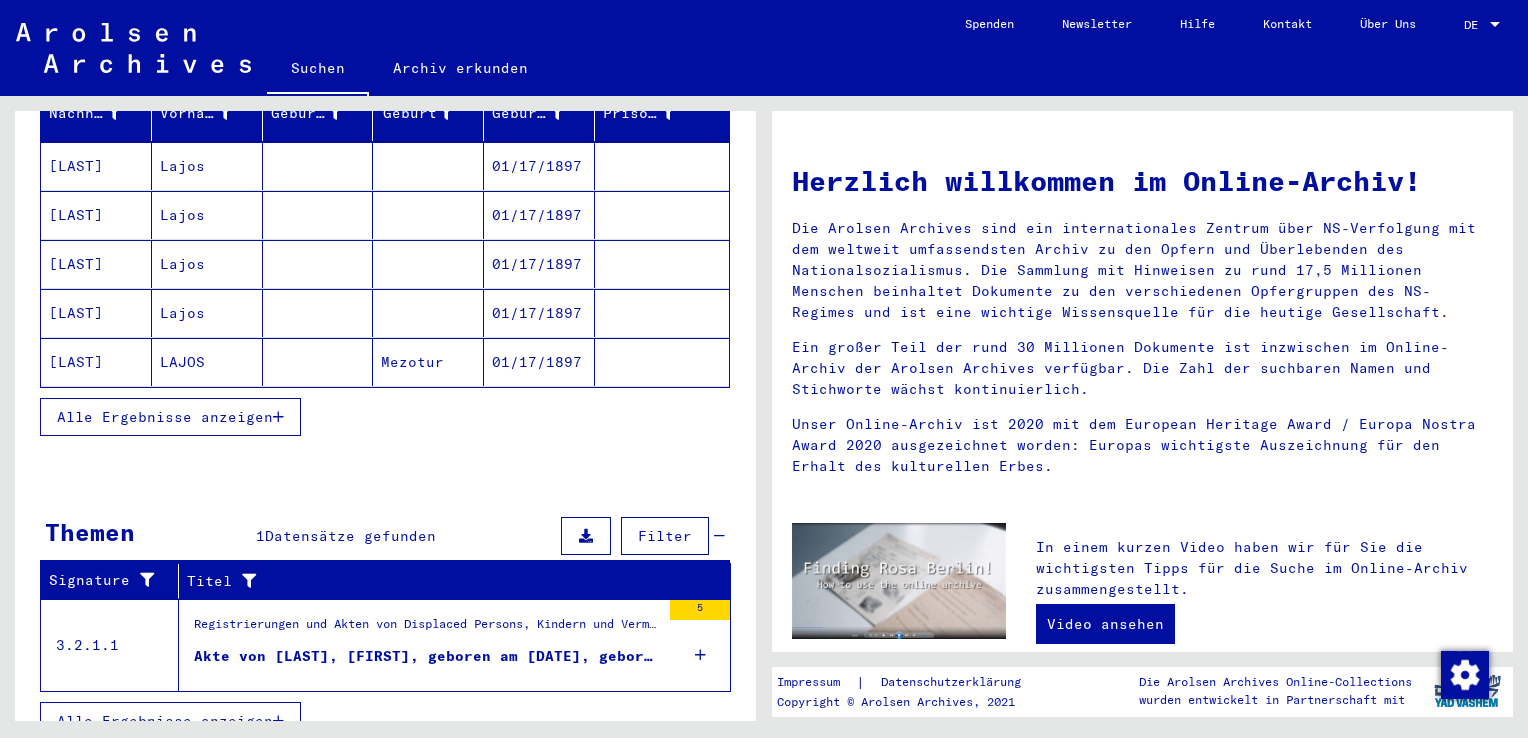 scroll, scrollTop: 286, scrollLeft: 0, axis: vertical 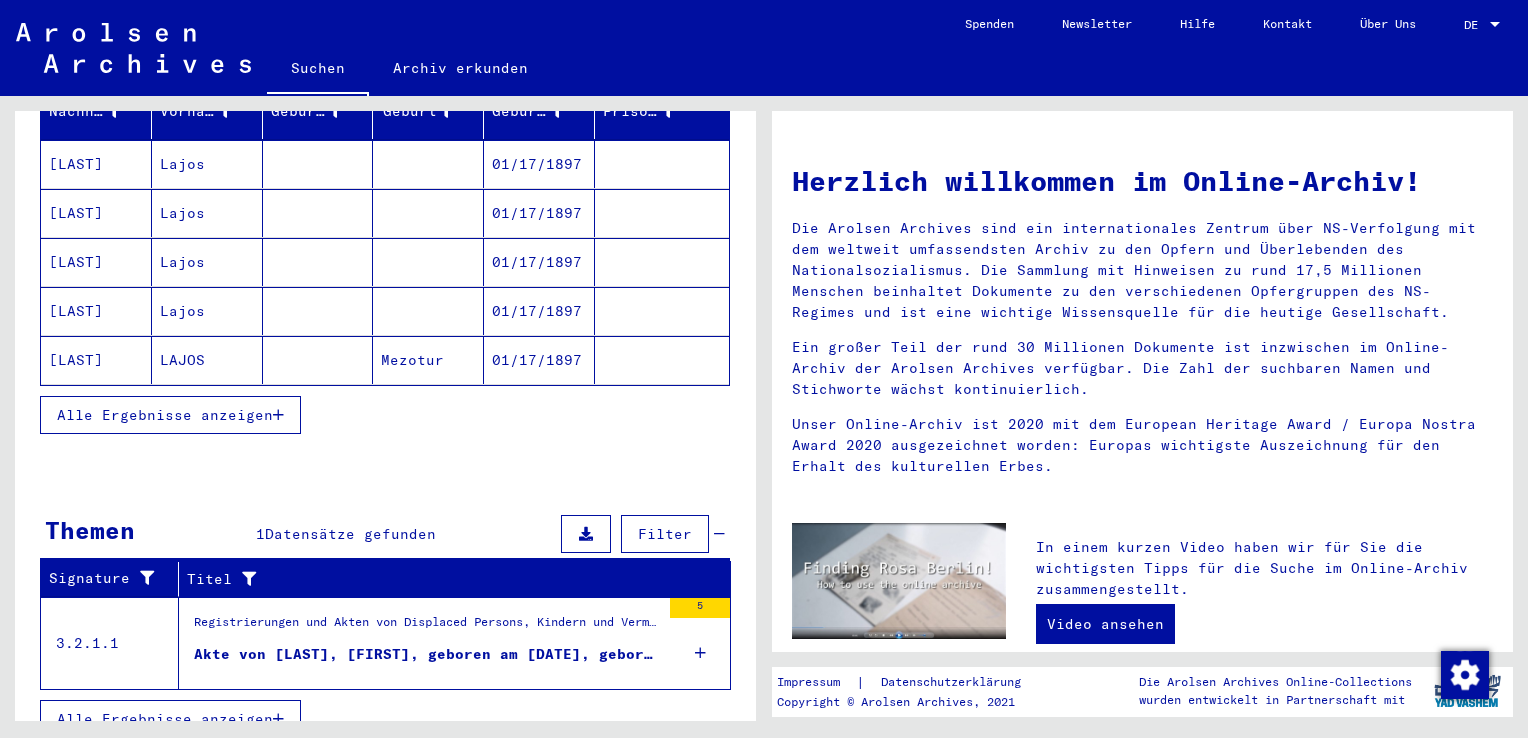 click on "Akte von [LAST], [FIRST], geboren am [DATE], geboren in Mezotur" at bounding box center (427, 654) 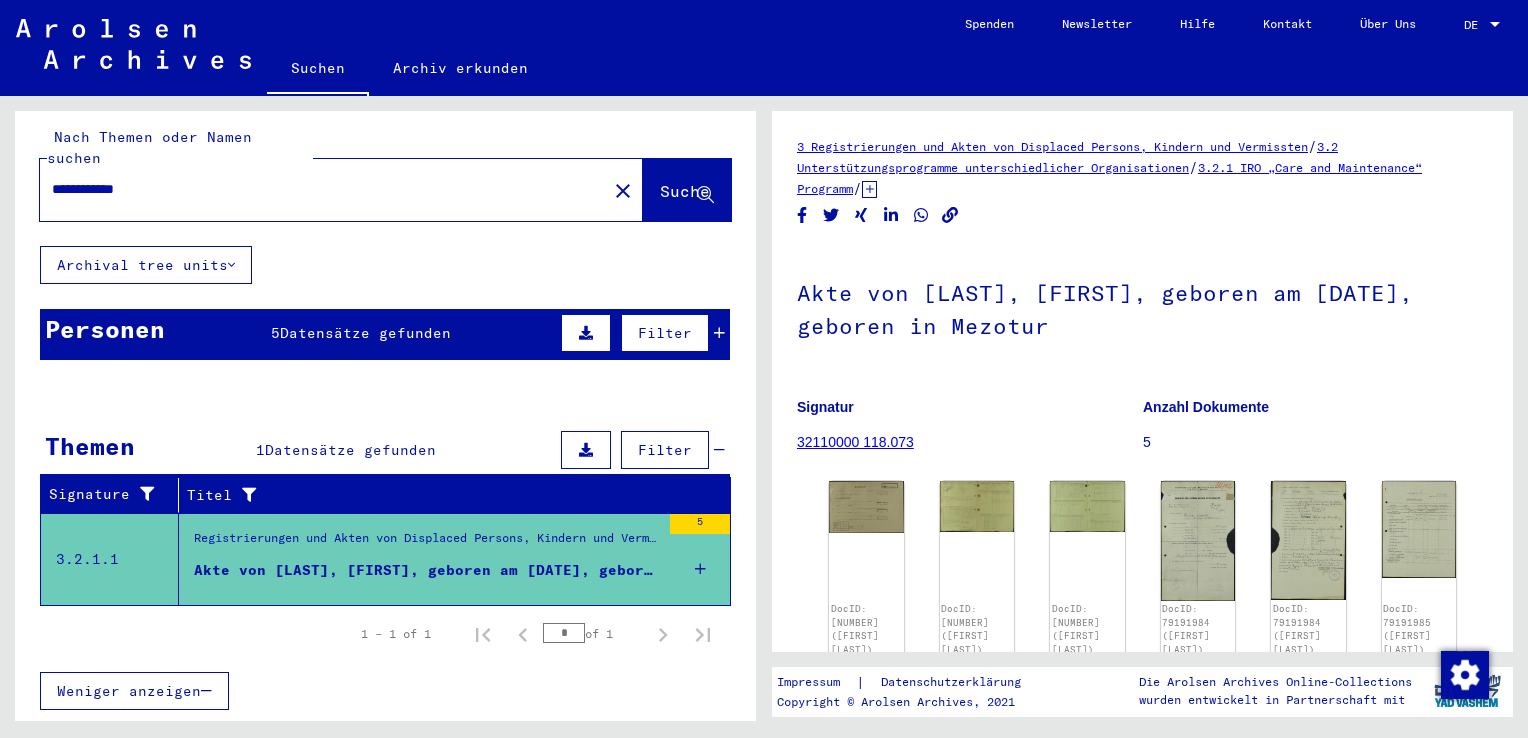 scroll, scrollTop: 0, scrollLeft: 0, axis: both 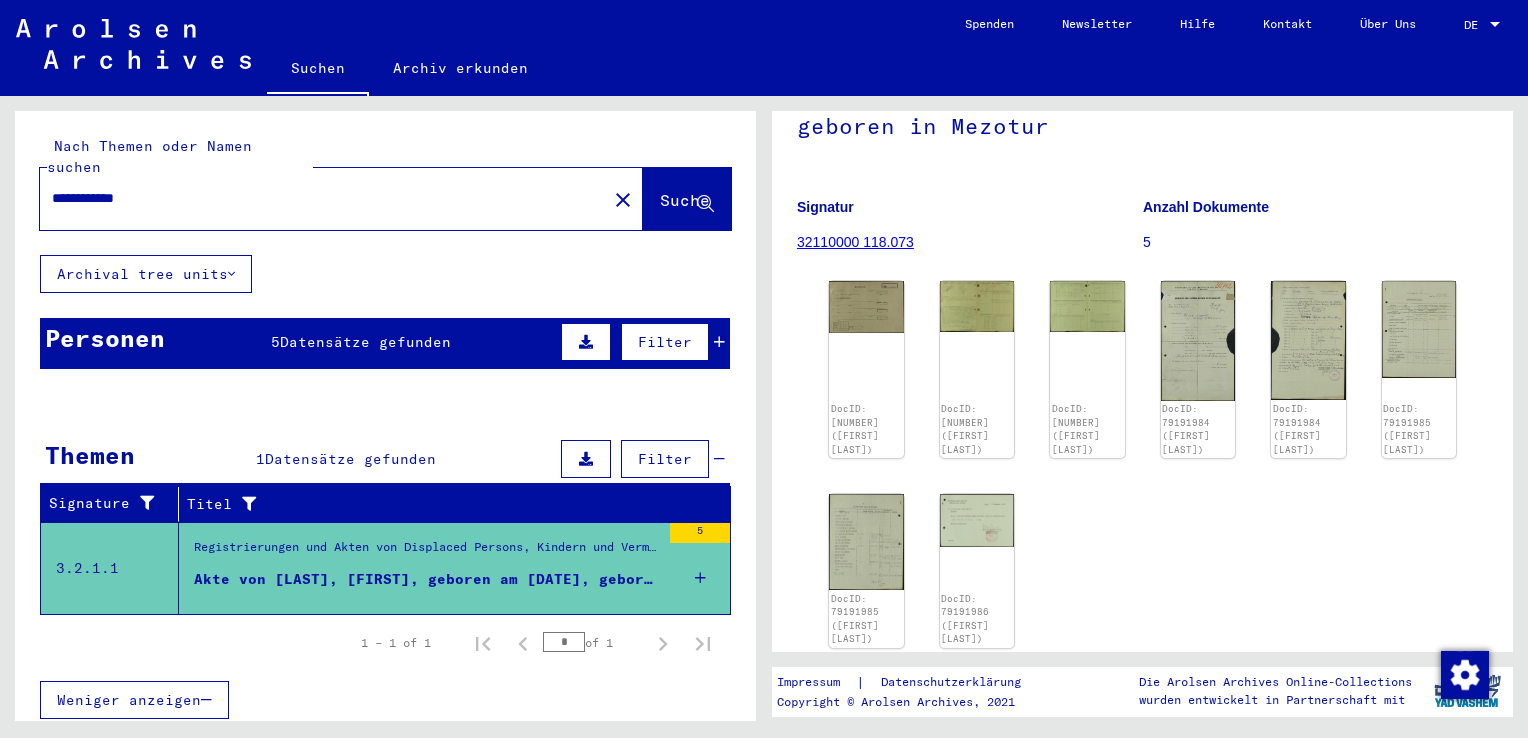 click on "Datensätze gefunden" at bounding box center (365, 342) 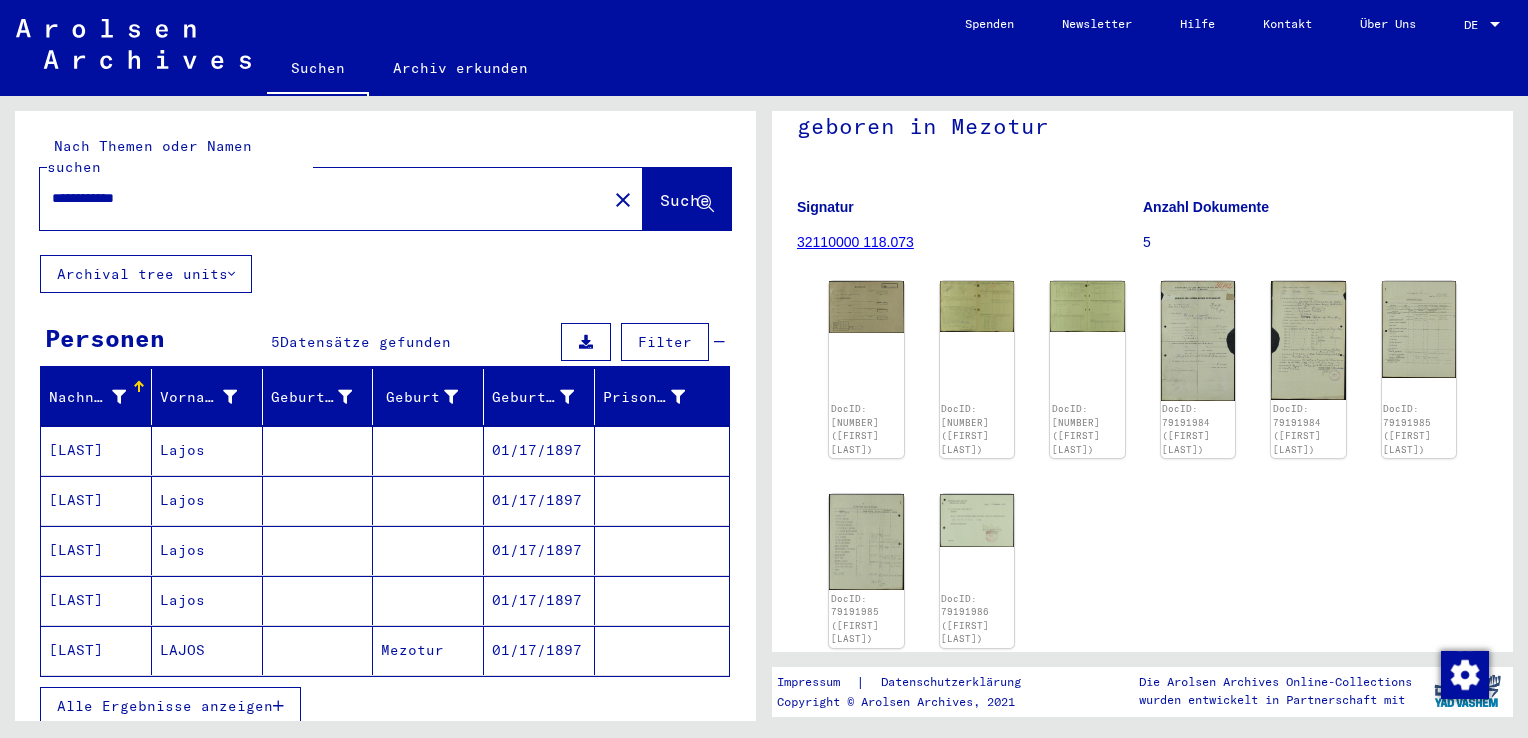 click on "01/17/1897" at bounding box center [539, 500] 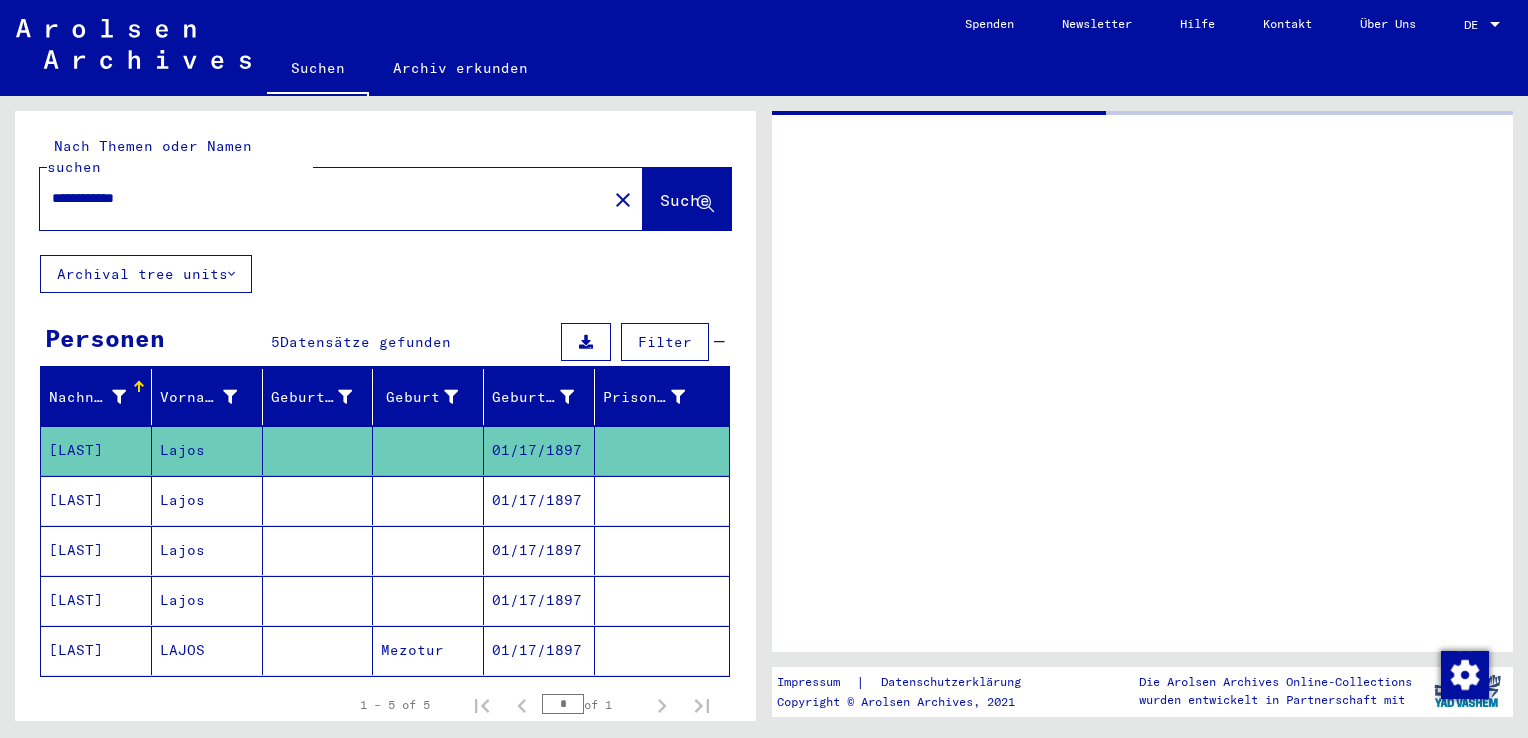 scroll, scrollTop: 0, scrollLeft: 0, axis: both 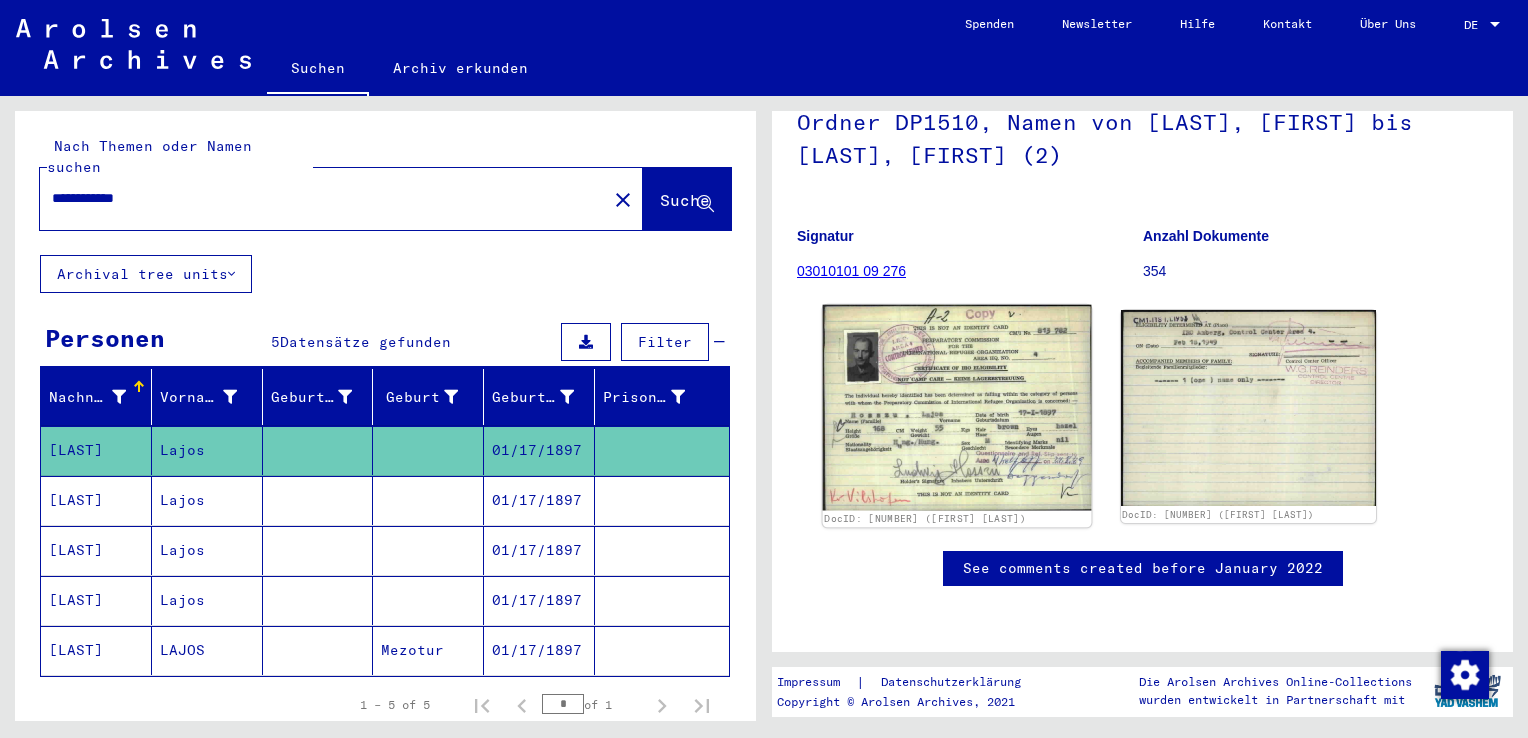 click 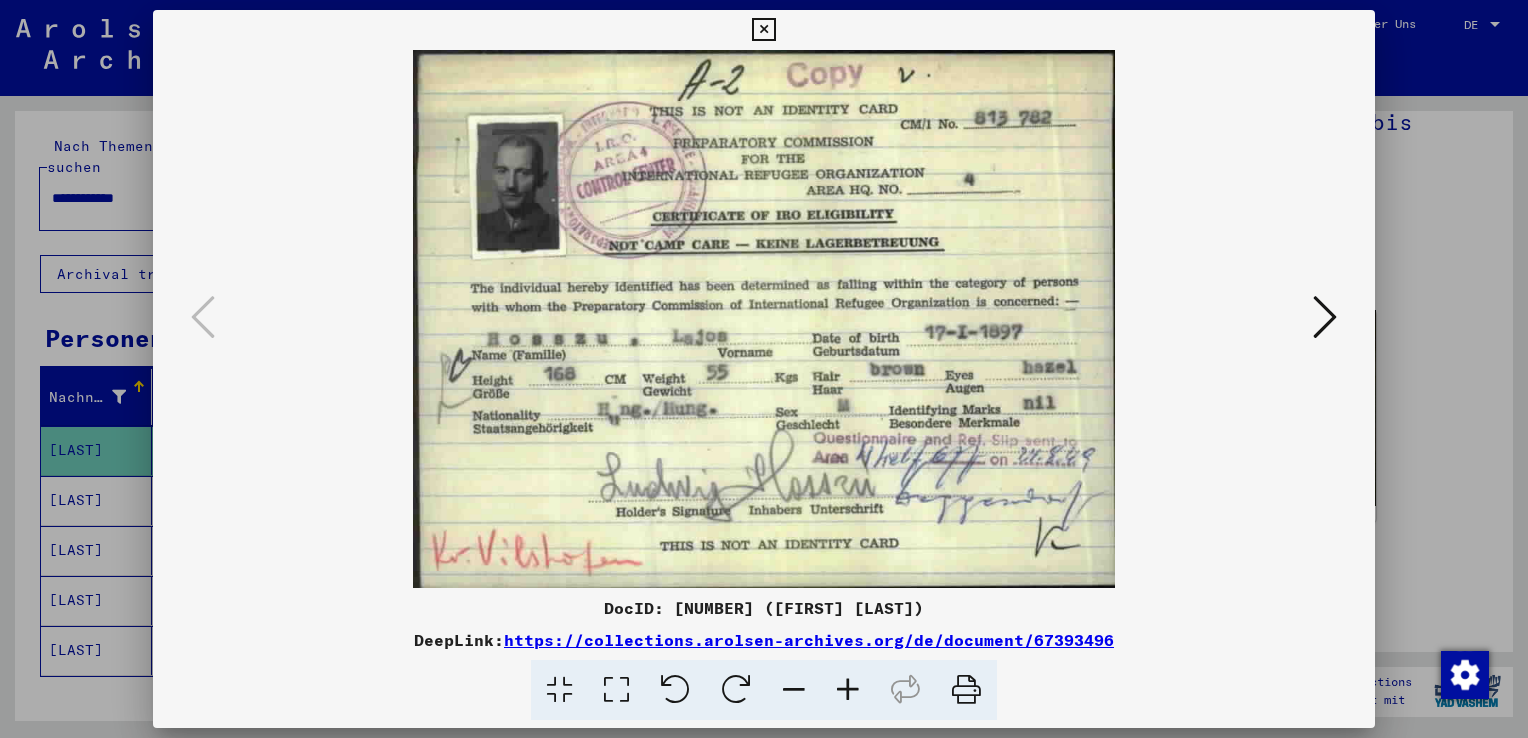 click at bounding box center (764, 319) 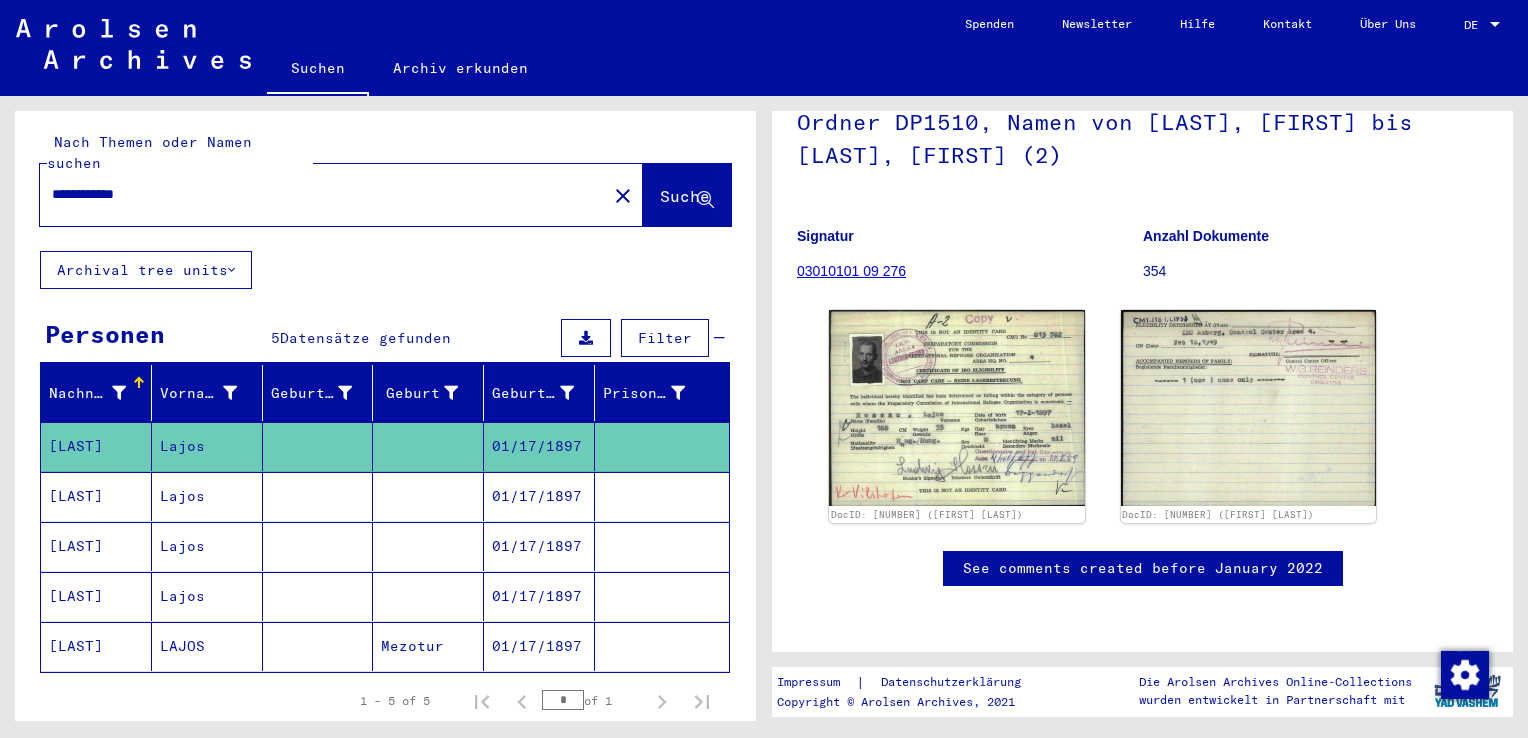 scroll, scrollTop: 0, scrollLeft: 0, axis: both 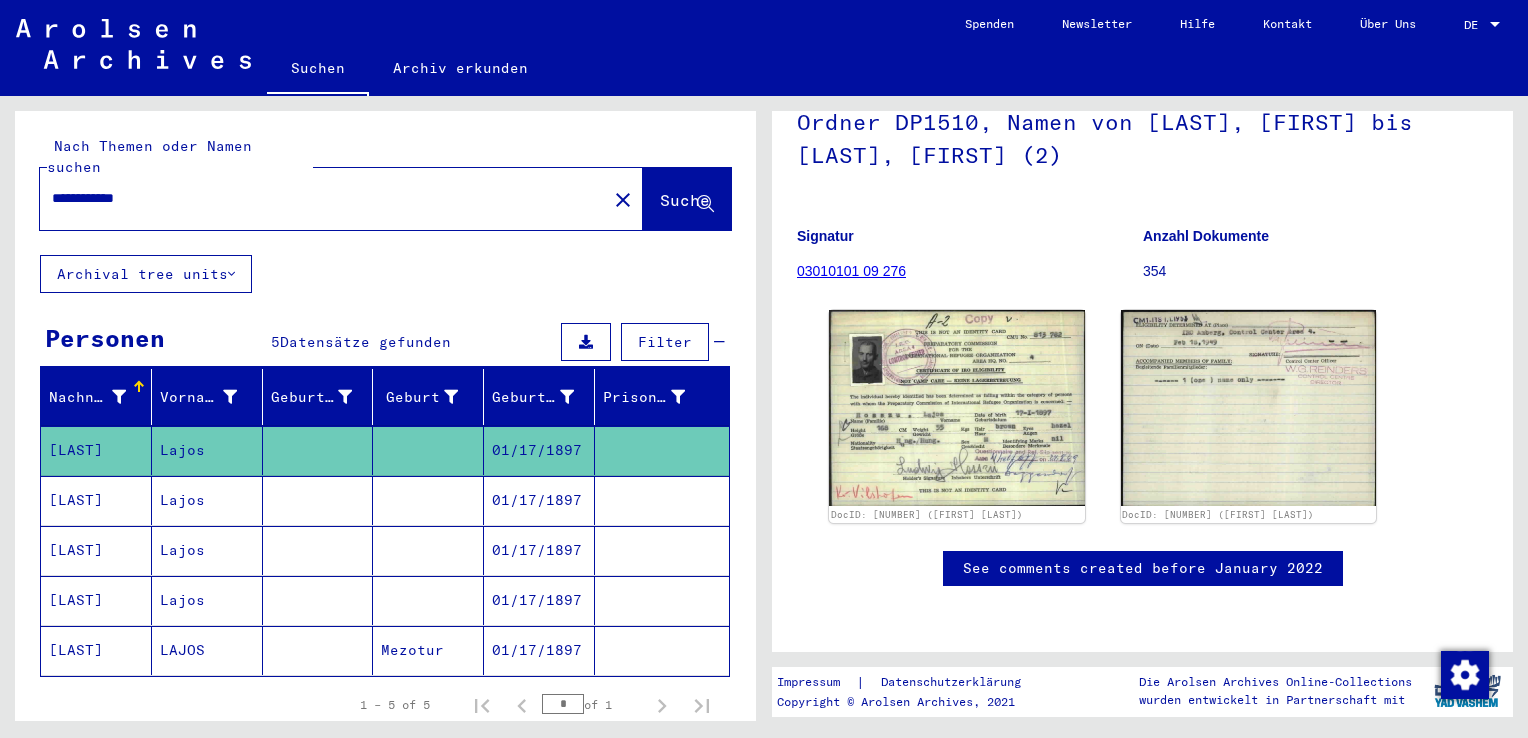 drag, startPoint x: 158, startPoint y: 174, endPoint x: 50, endPoint y: 175, distance: 108.00463 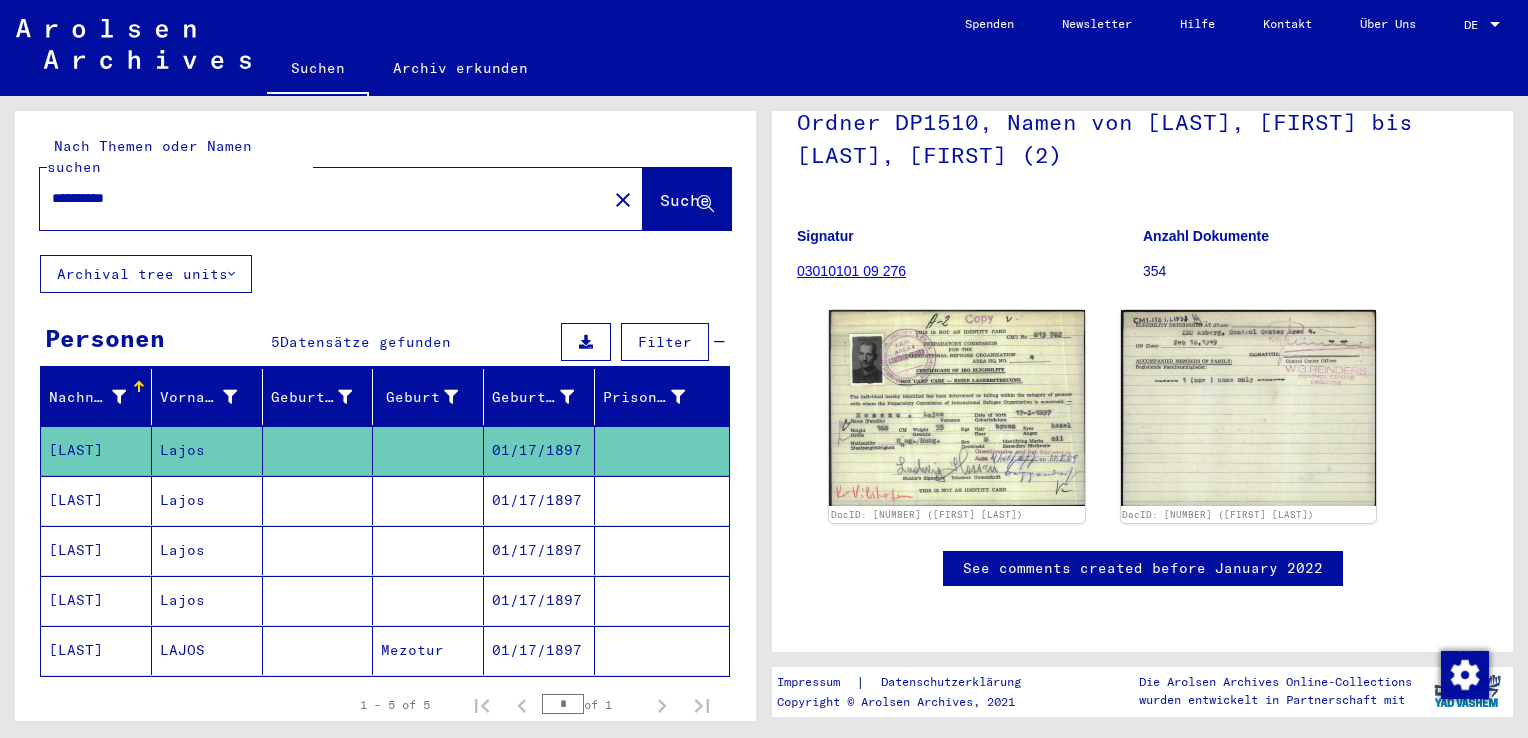 type on "**********" 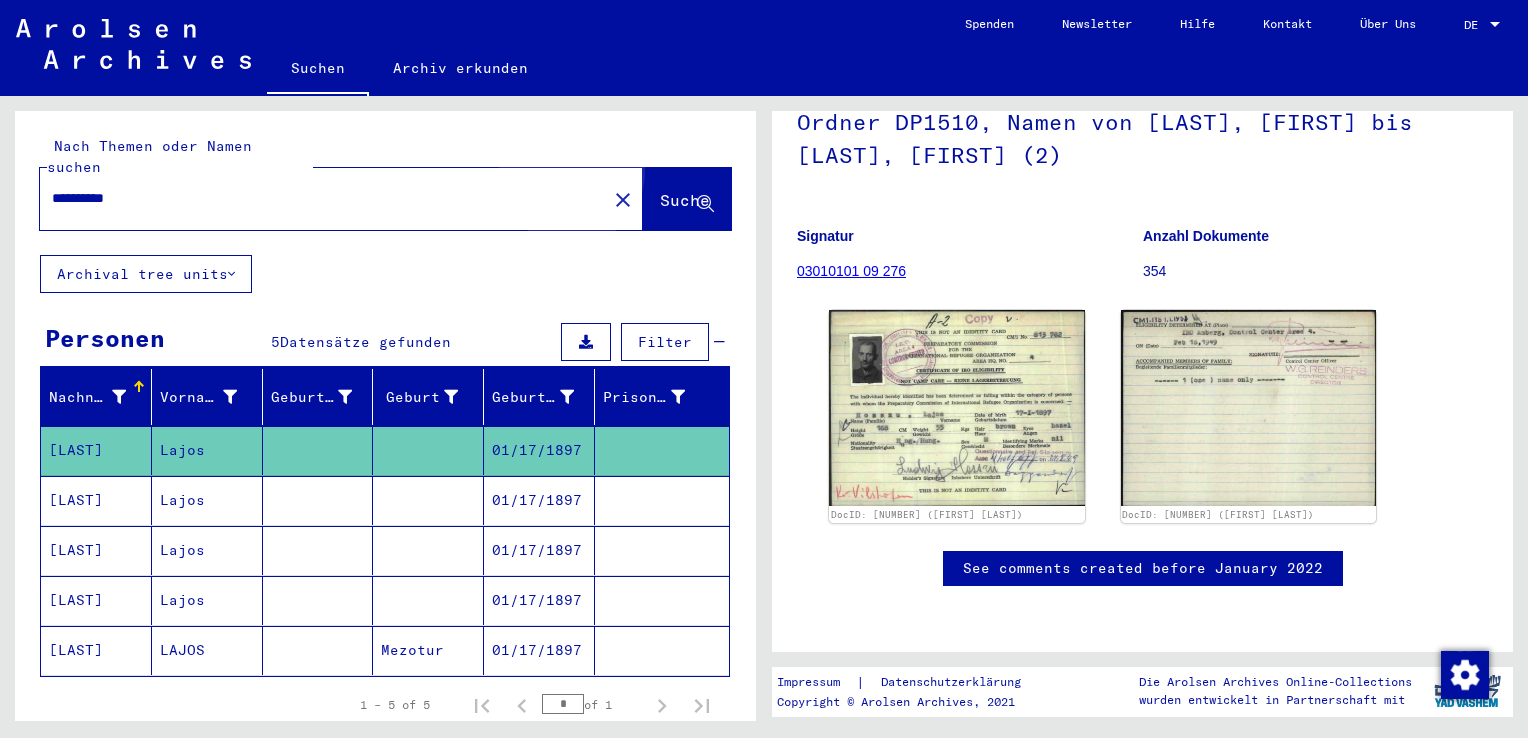 click on "Suche" 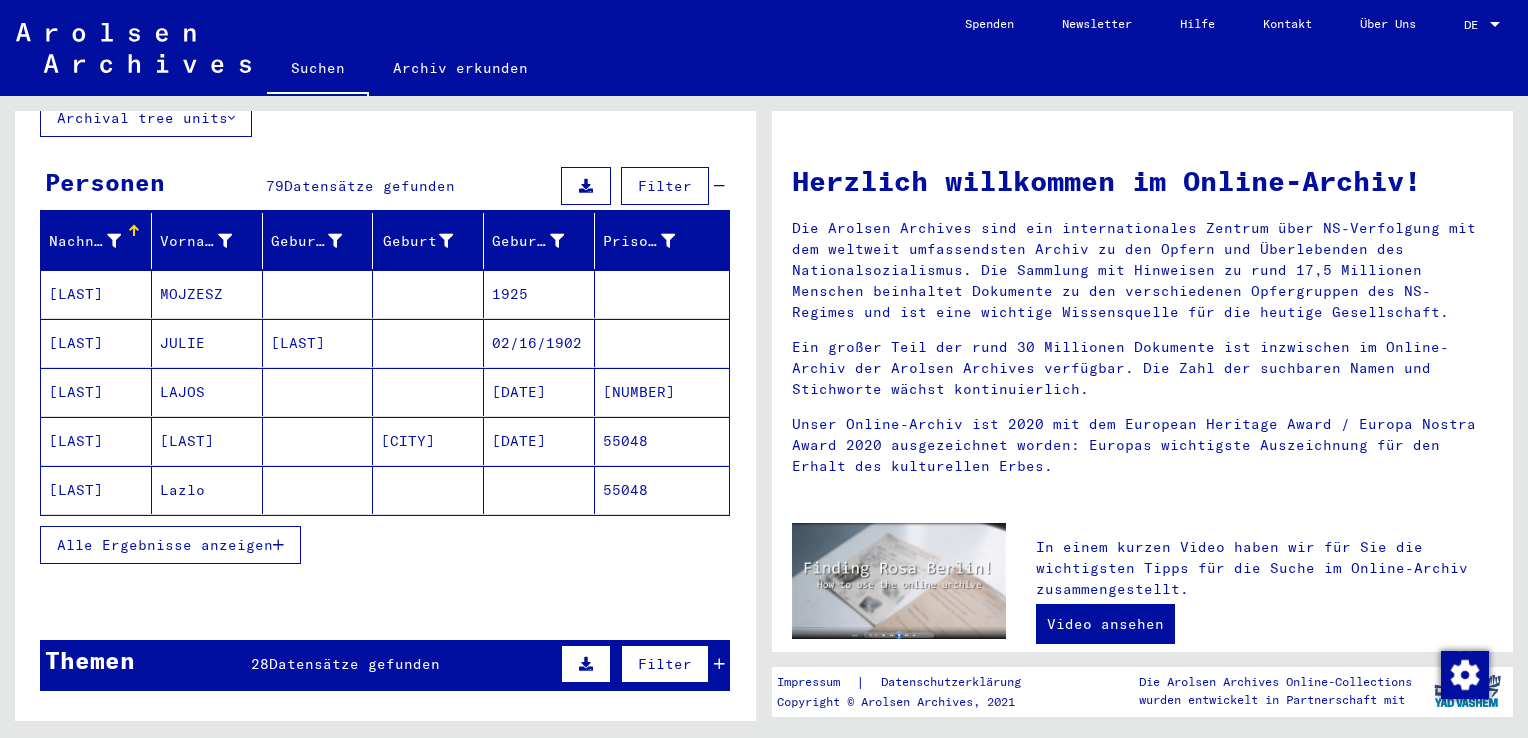 scroll, scrollTop: 200, scrollLeft: 0, axis: vertical 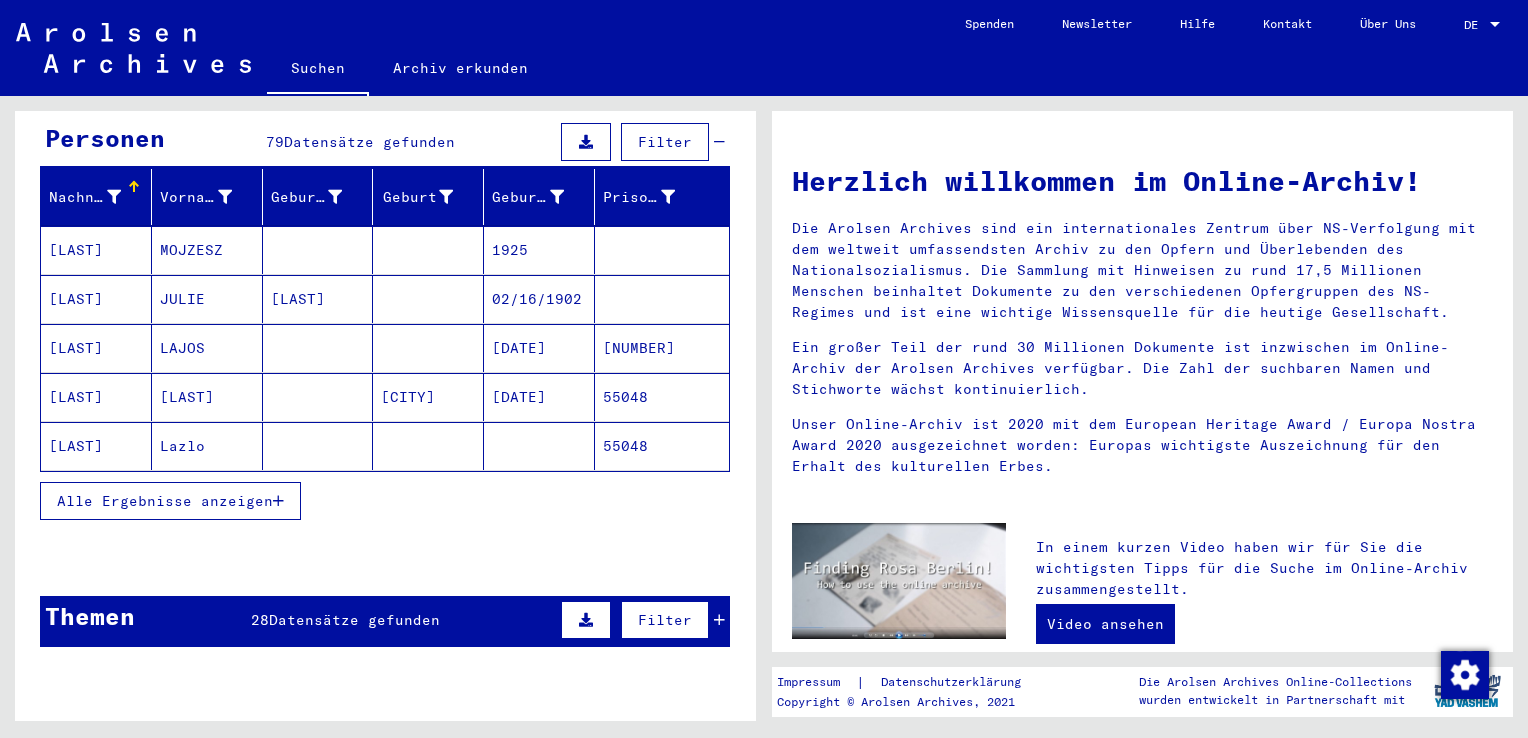 click on "Alle Ergebnisse anzeigen" at bounding box center (165, 501) 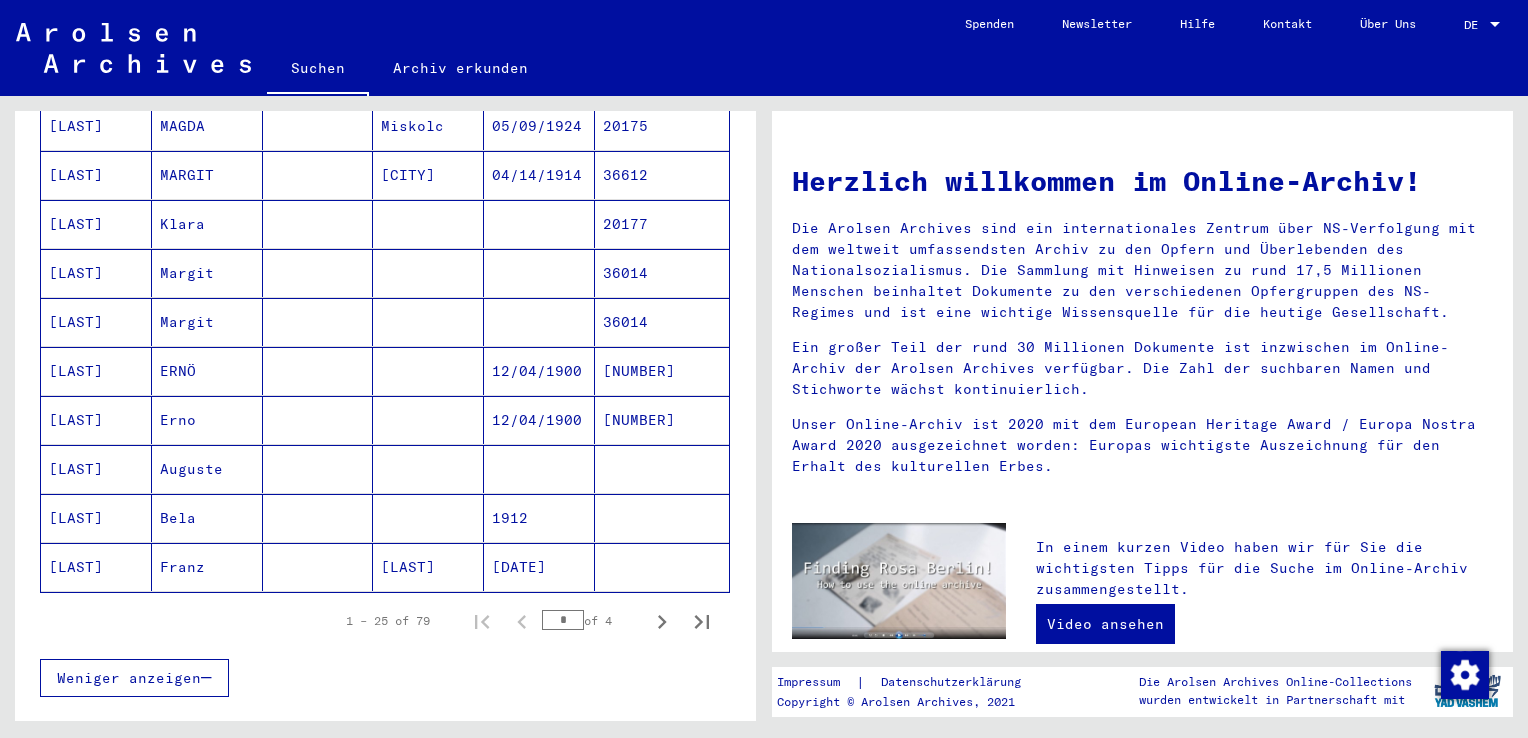 scroll, scrollTop: 1100, scrollLeft: 0, axis: vertical 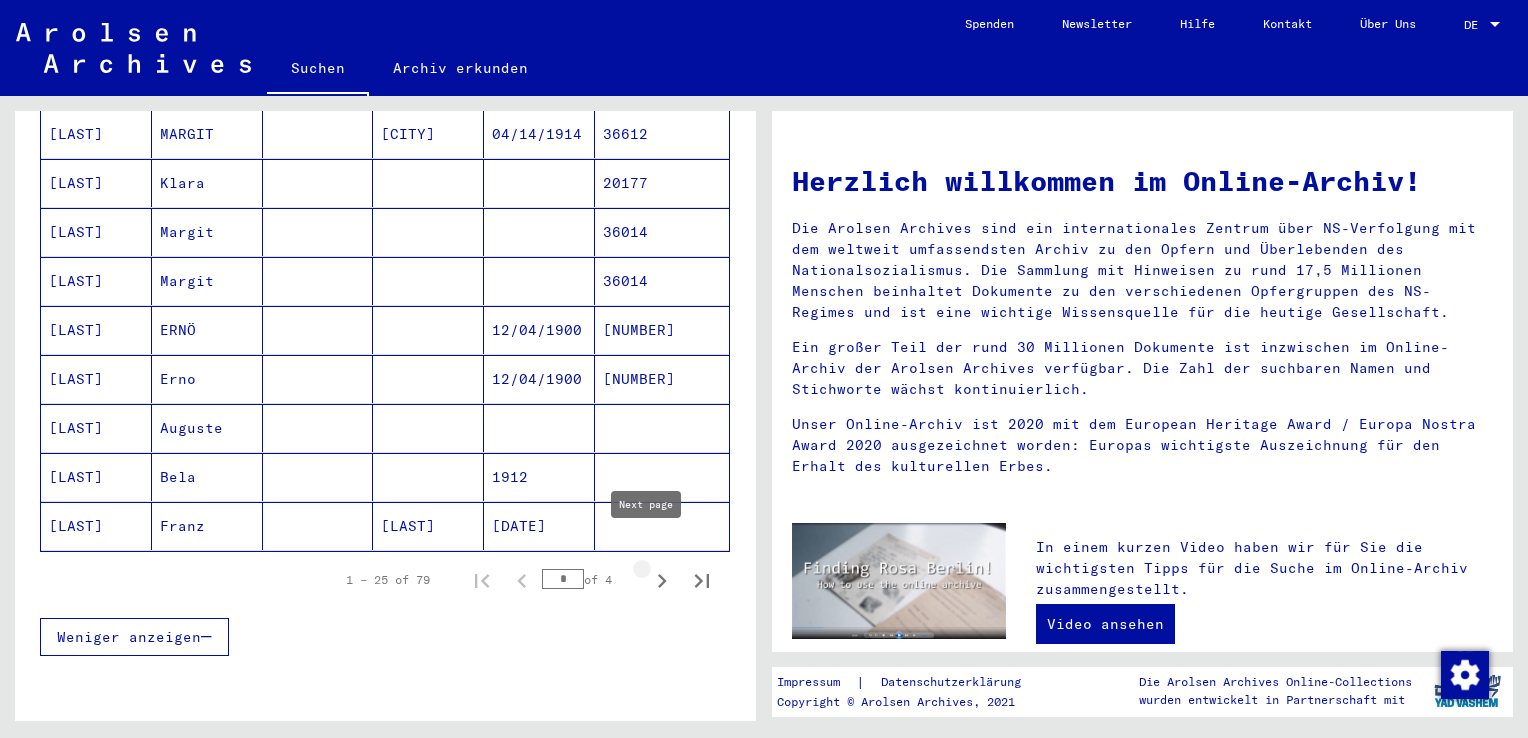 click 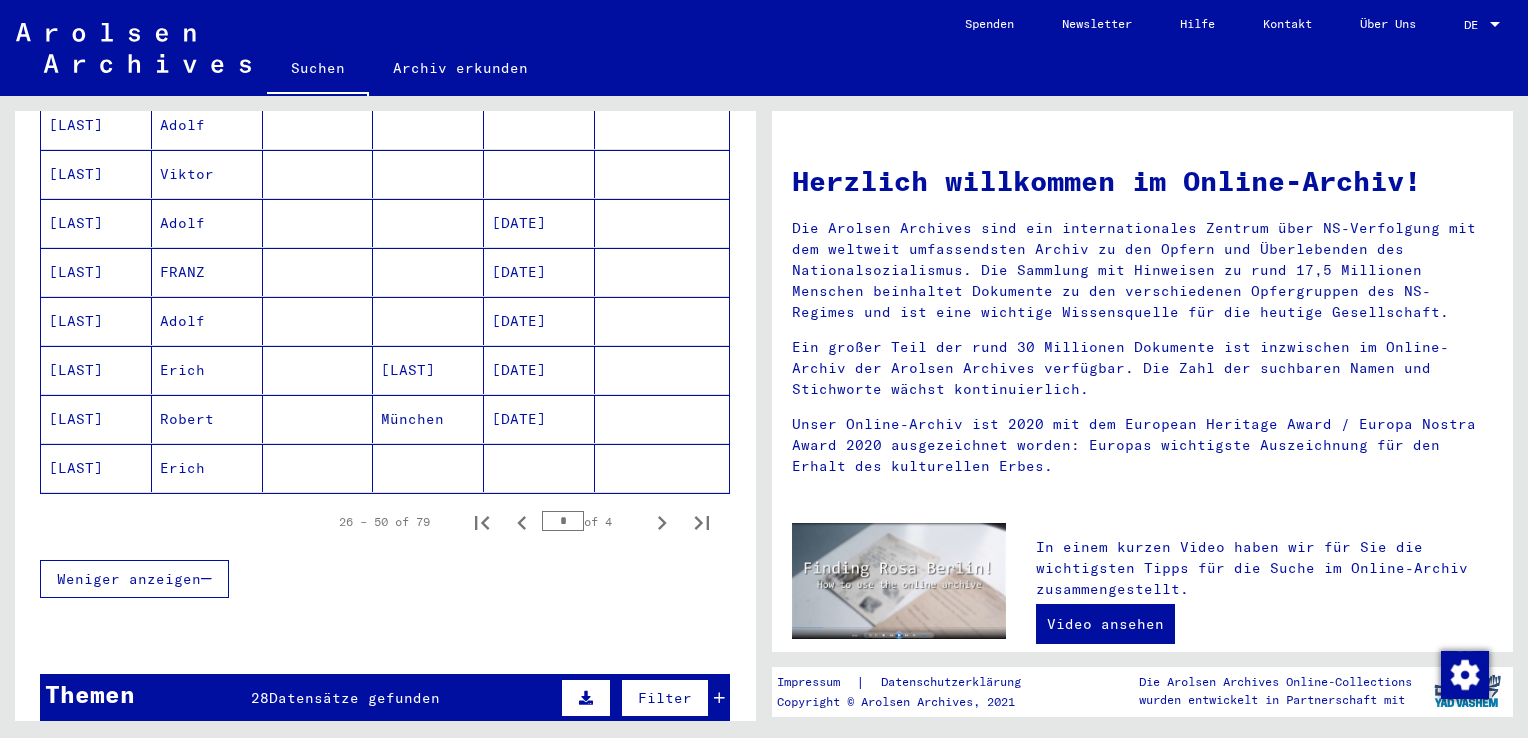 scroll, scrollTop: 1200, scrollLeft: 0, axis: vertical 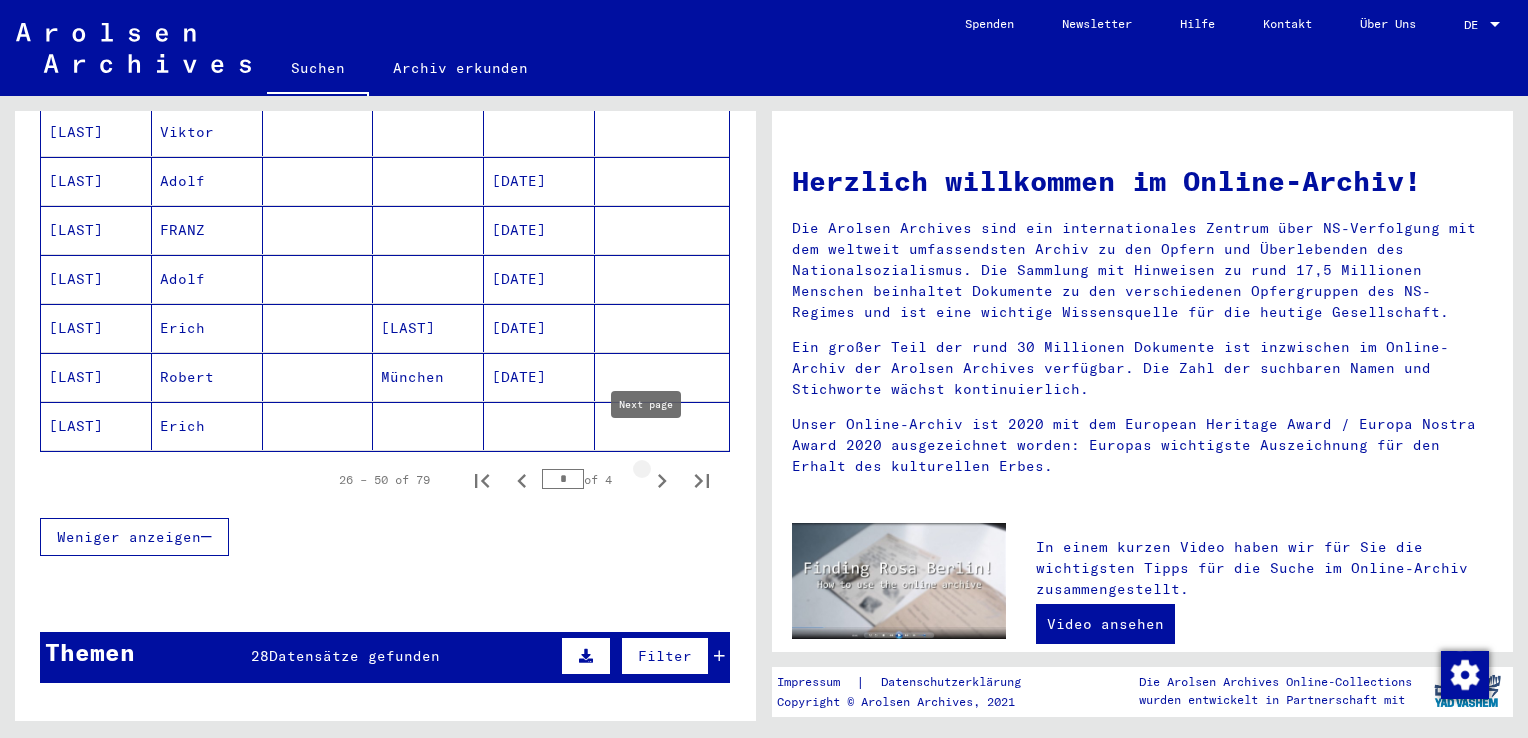click 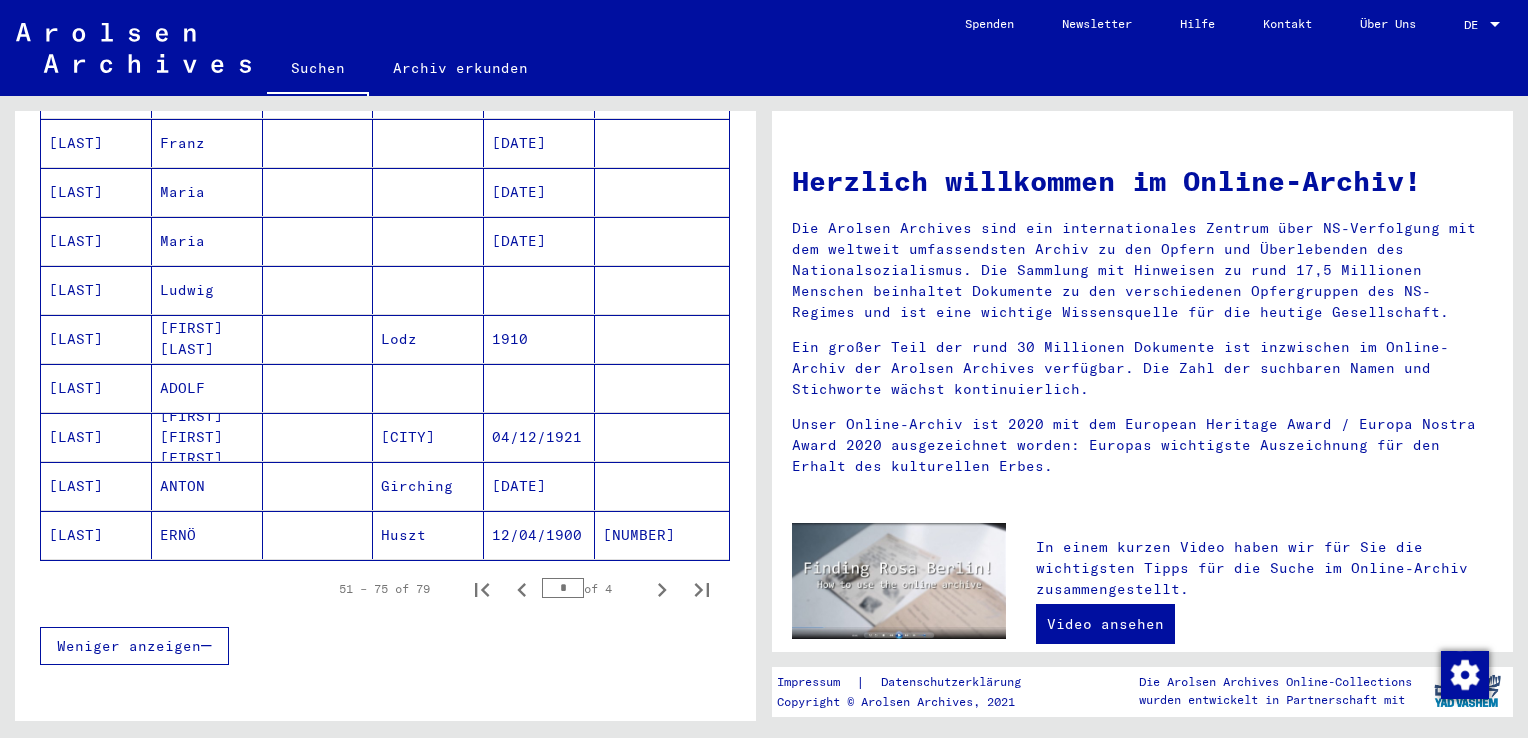 scroll, scrollTop: 1100, scrollLeft: 0, axis: vertical 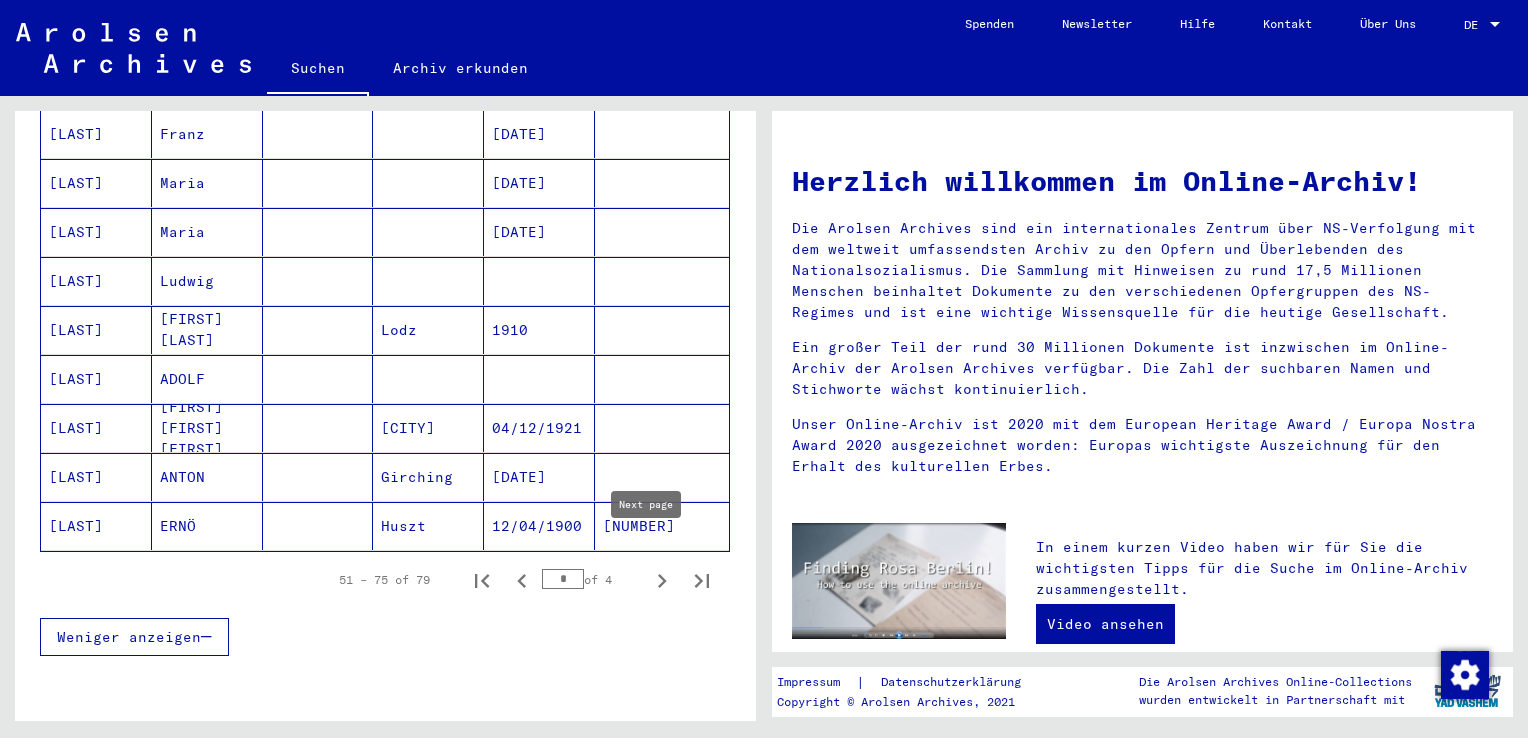 click 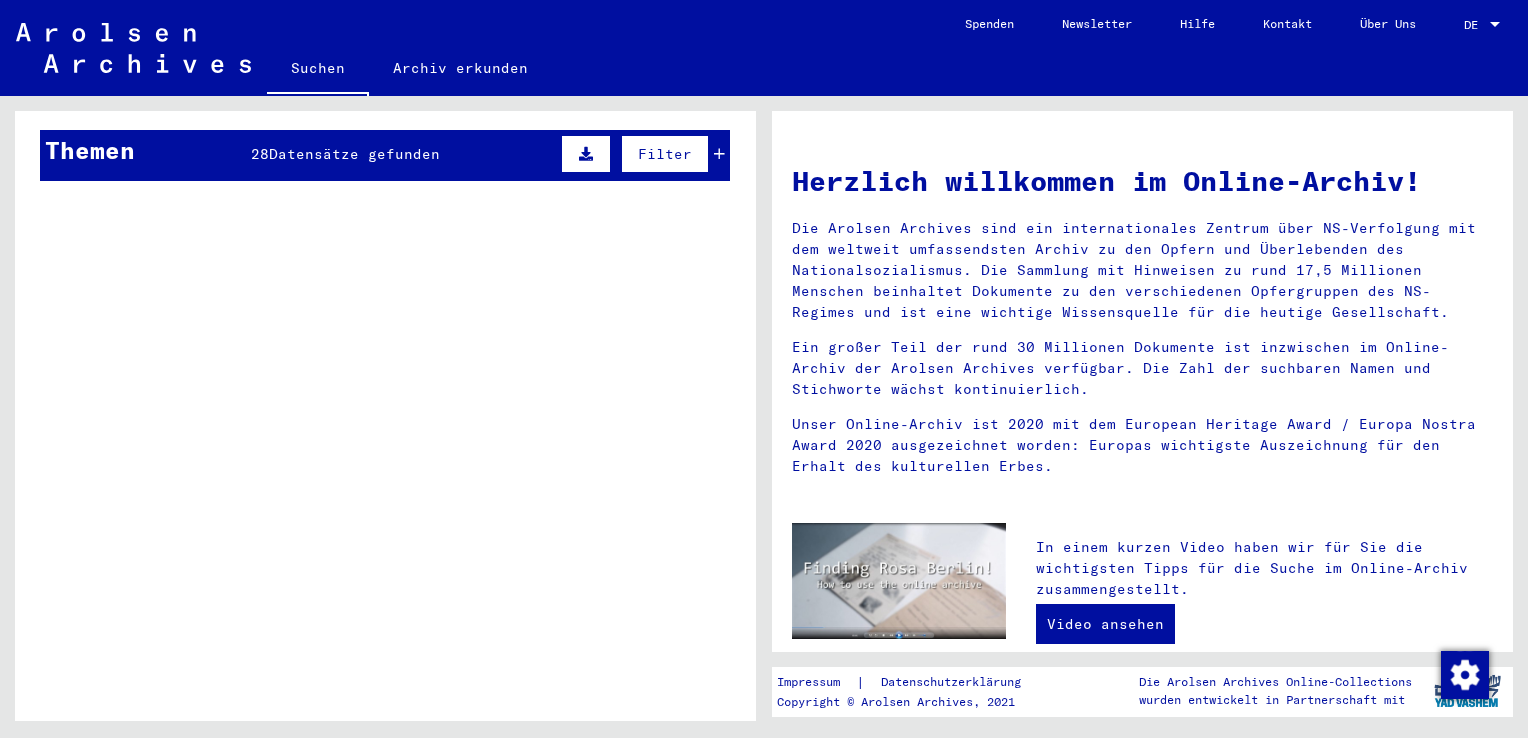 scroll, scrollTop: 644, scrollLeft: 0, axis: vertical 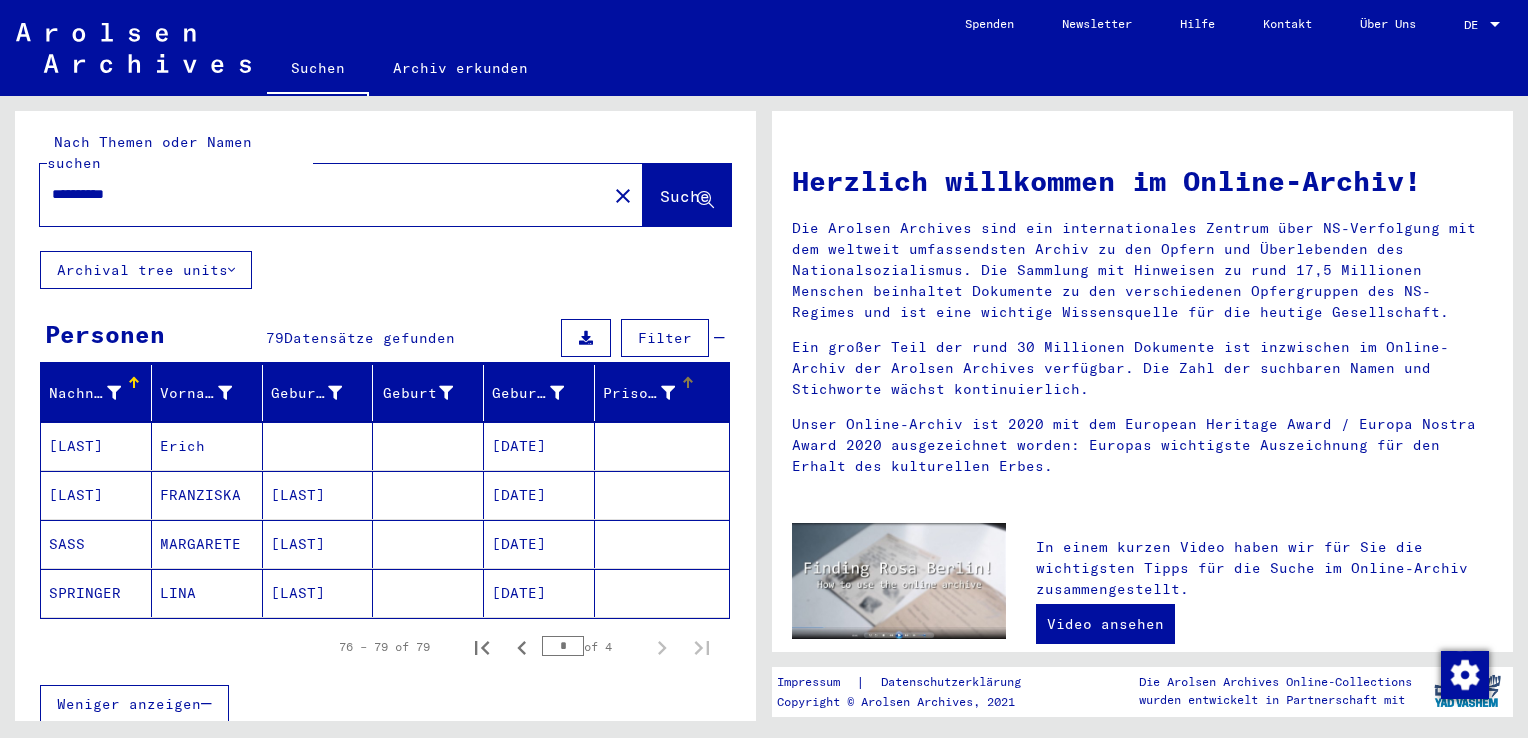 click on "Prisoner #" at bounding box center [639, 393] 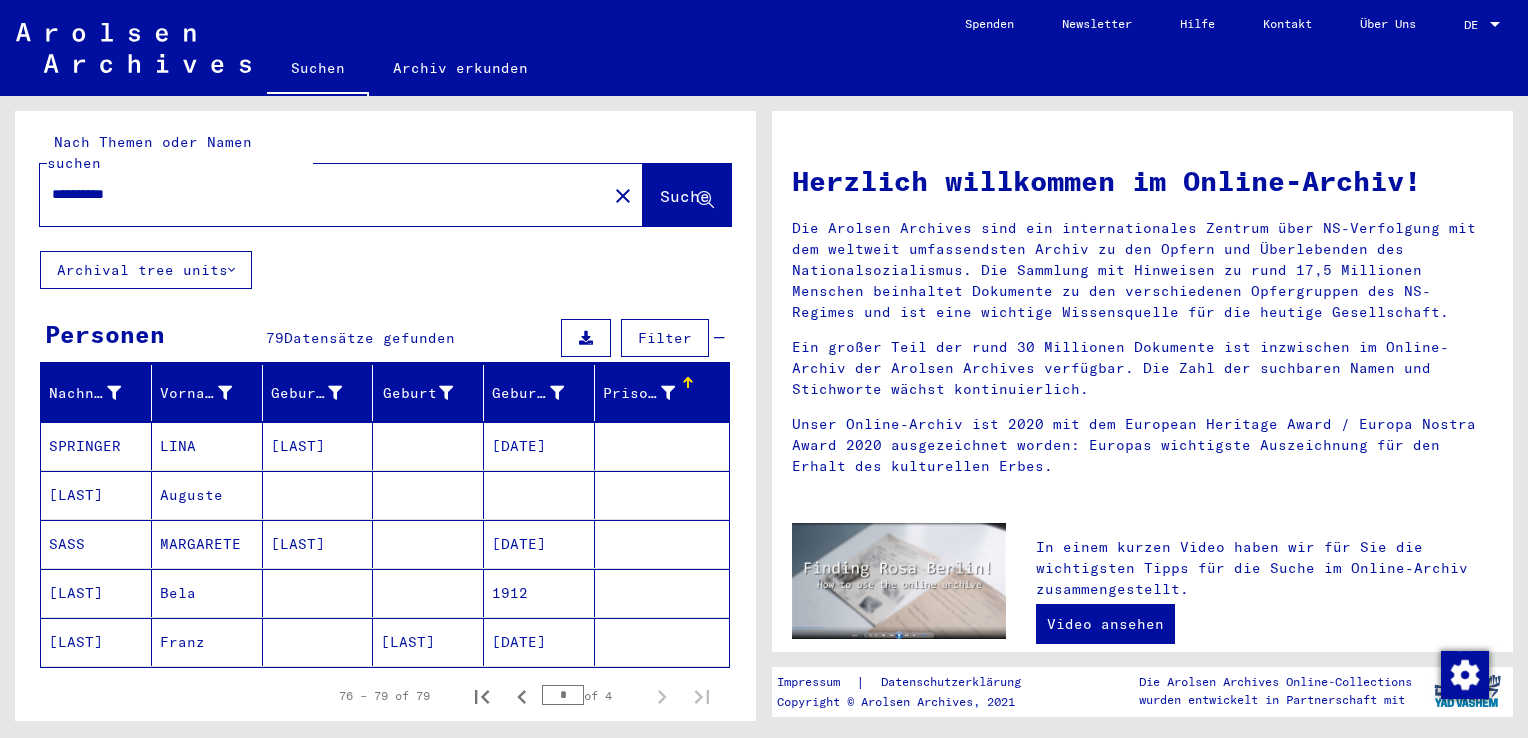 drag, startPoint x: 605, startPoint y: 324, endPoint x: 603, endPoint y: 476, distance: 152.01315 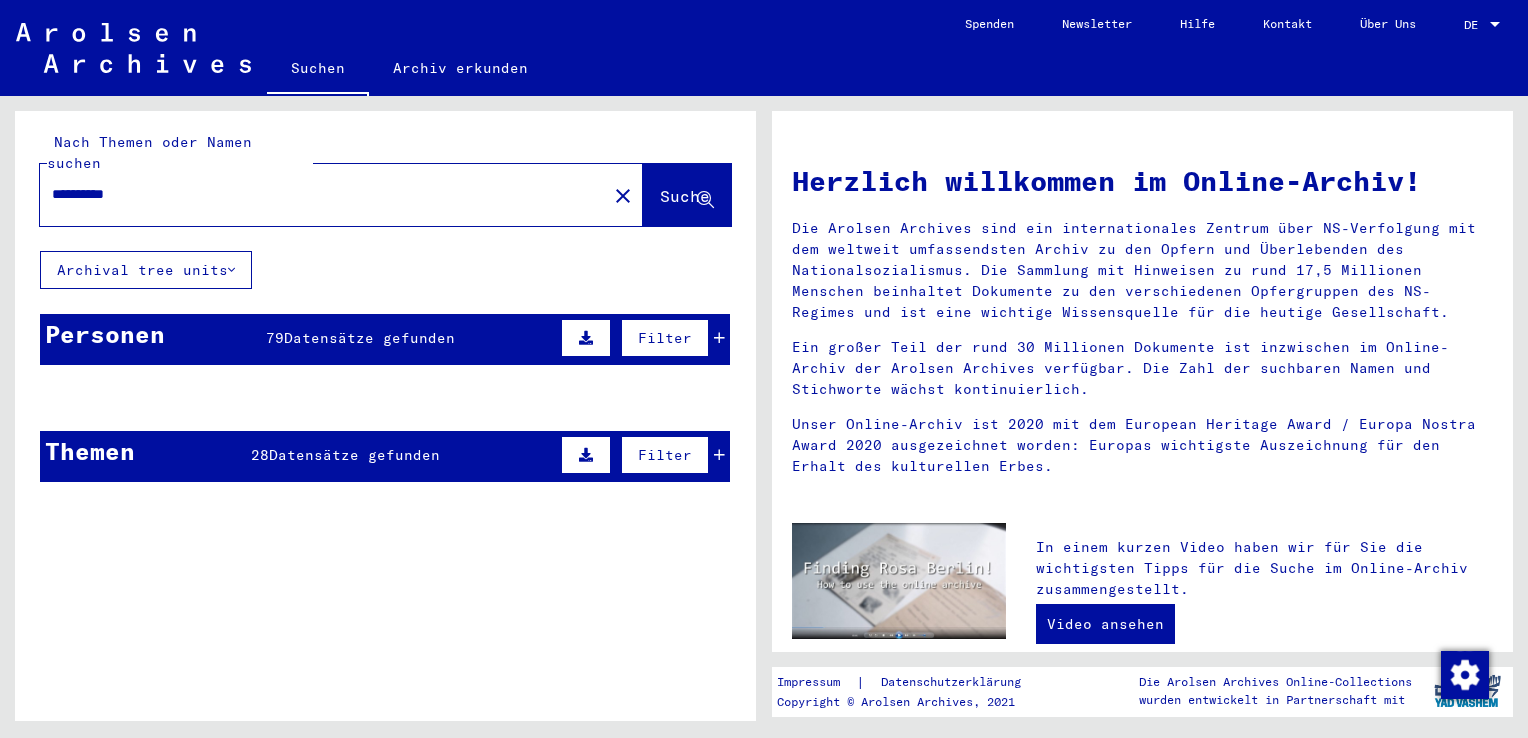 click on "**********" at bounding box center [317, 194] 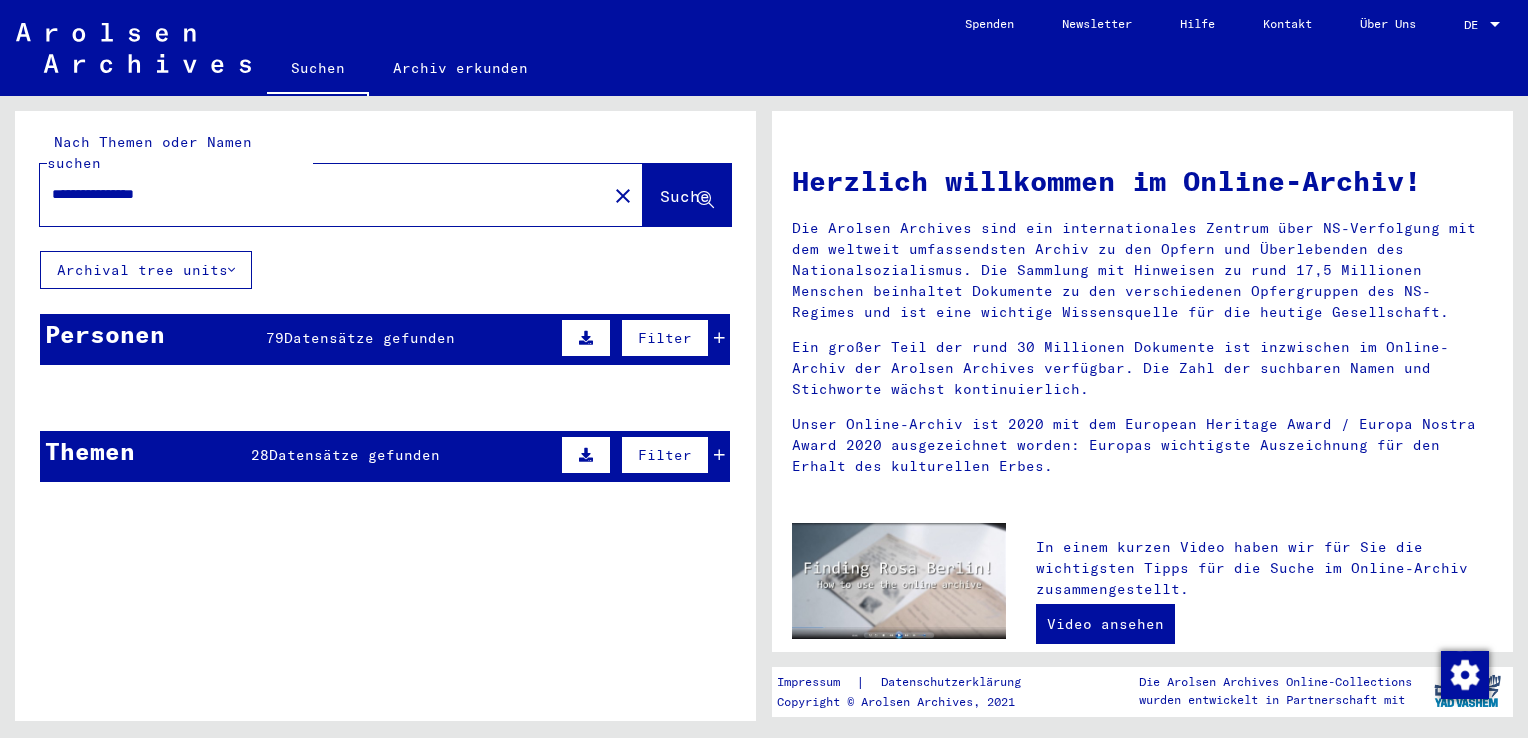type on "**********" 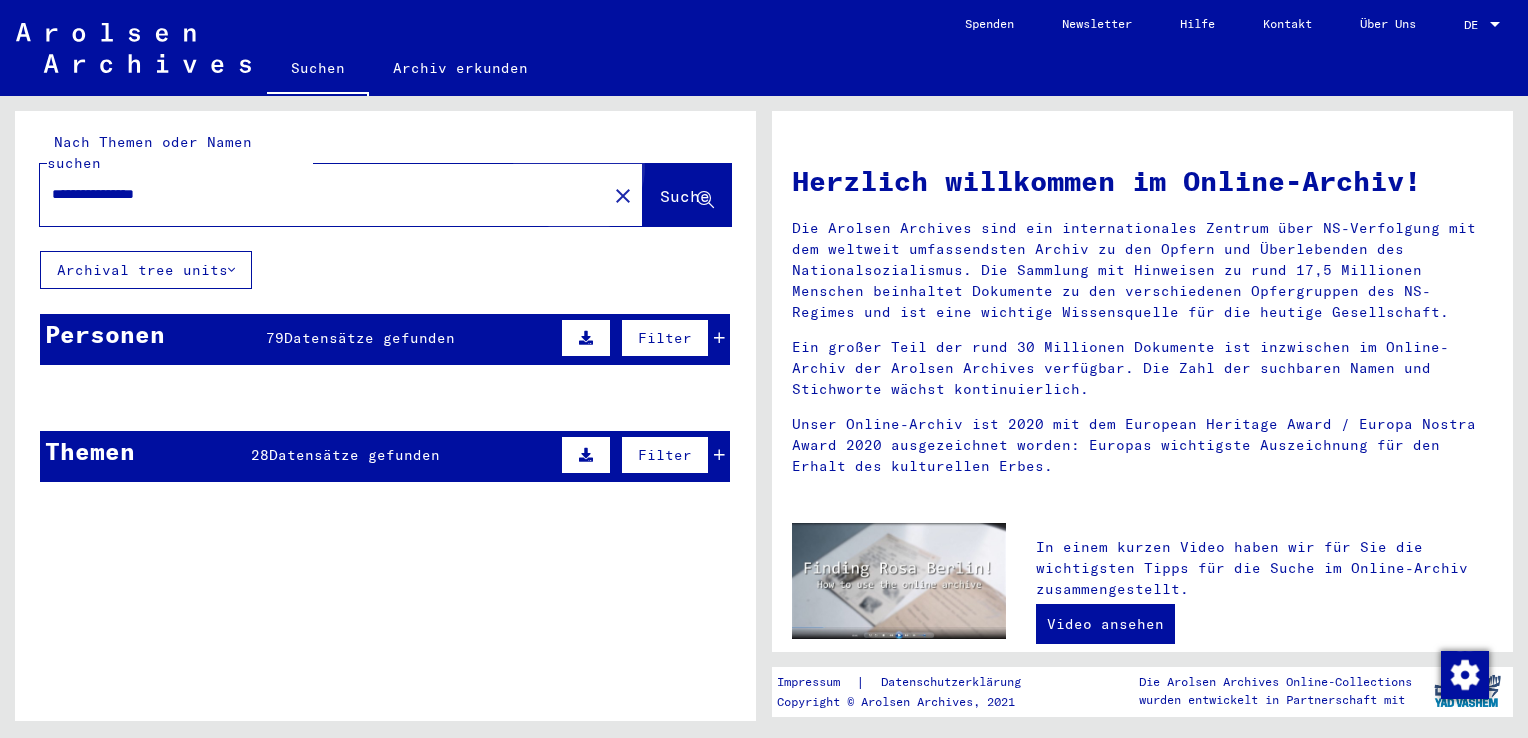 click on "Suche" 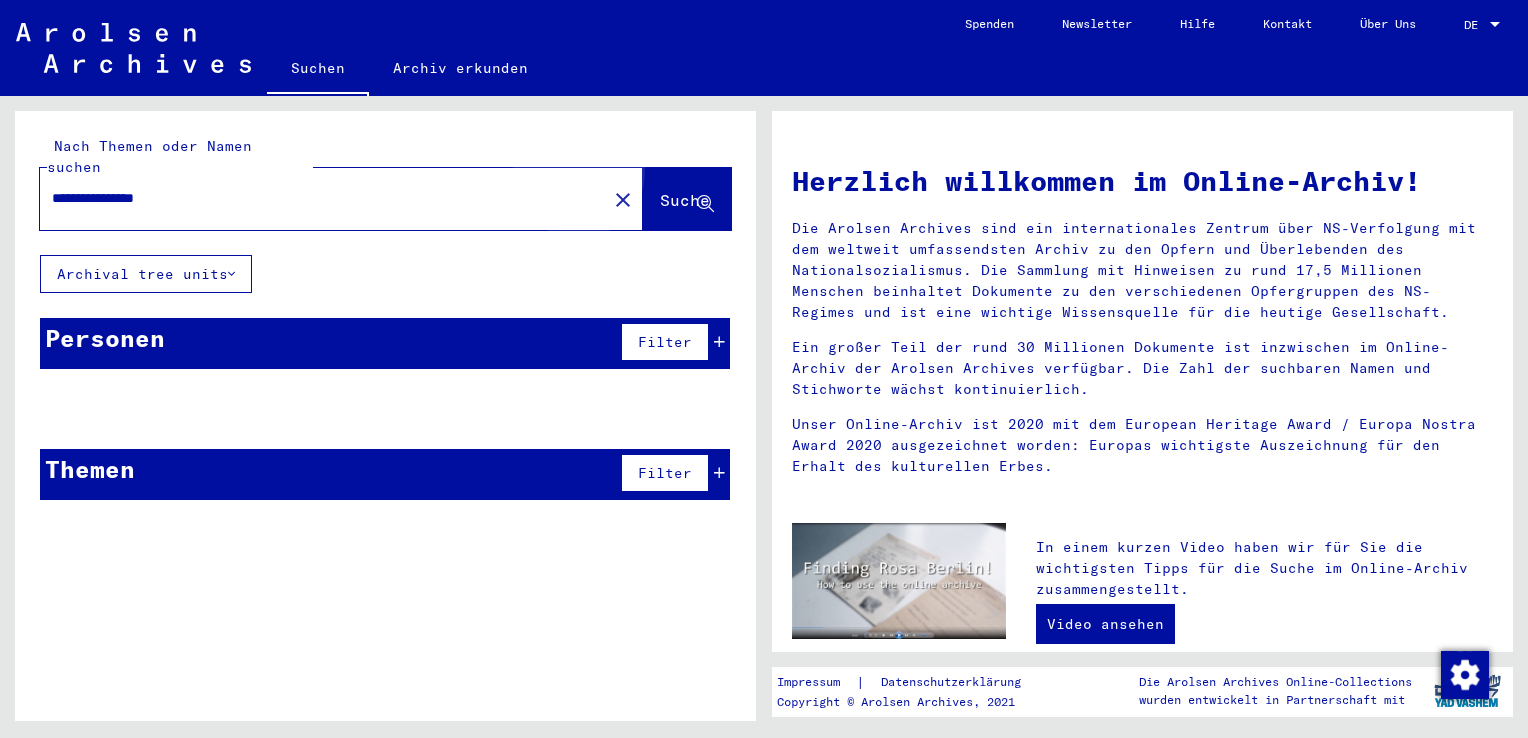 scroll, scrollTop: 0, scrollLeft: 0, axis: both 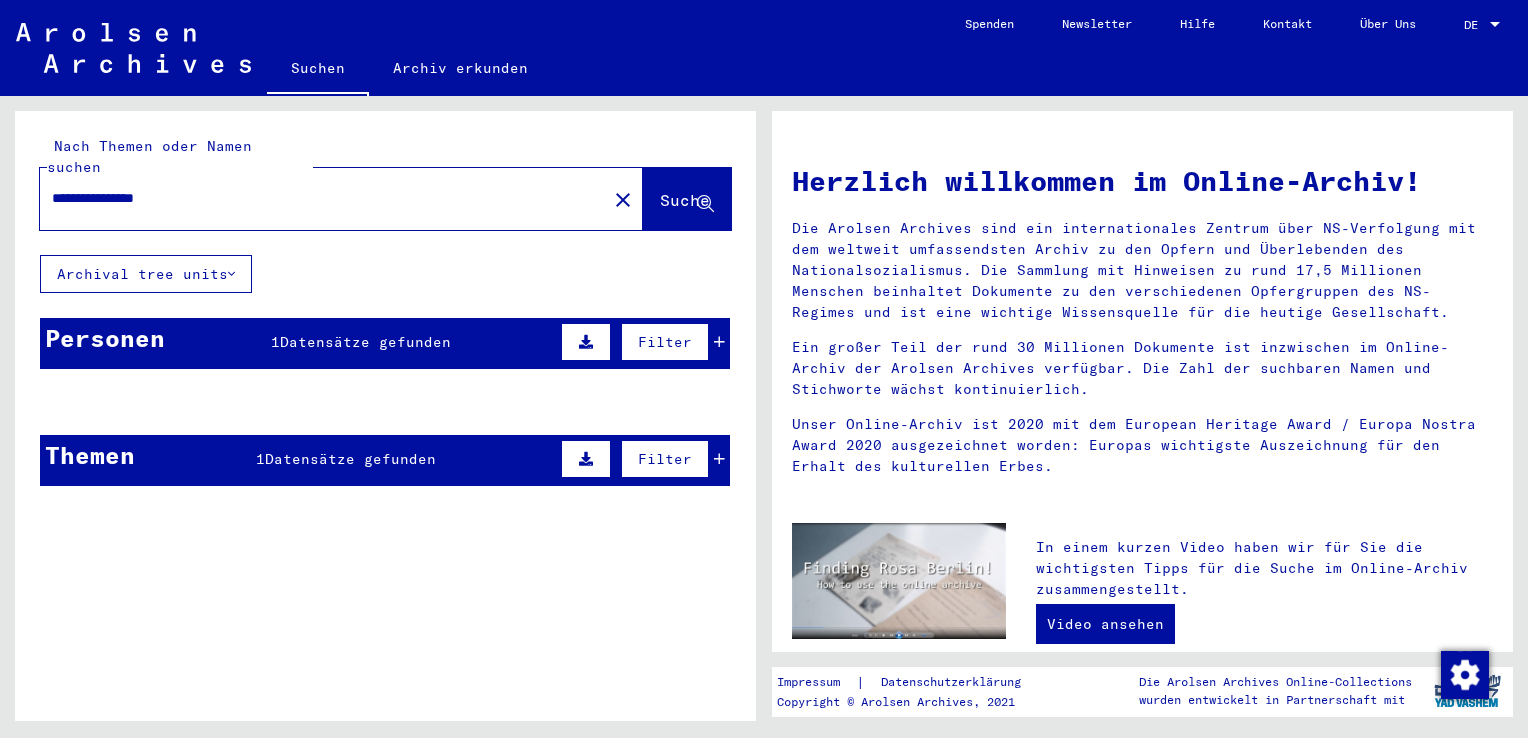 click 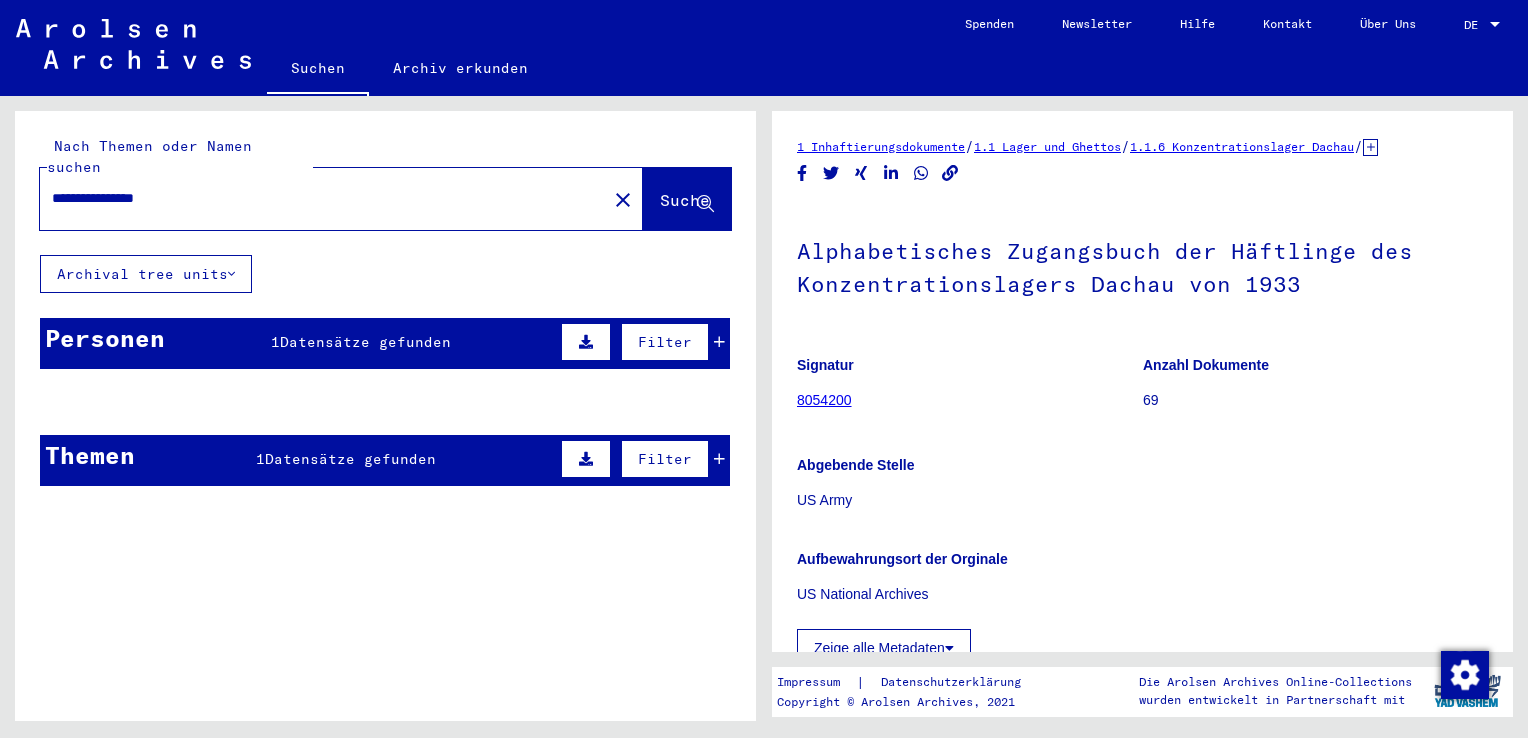 scroll, scrollTop: 0, scrollLeft: 0, axis: both 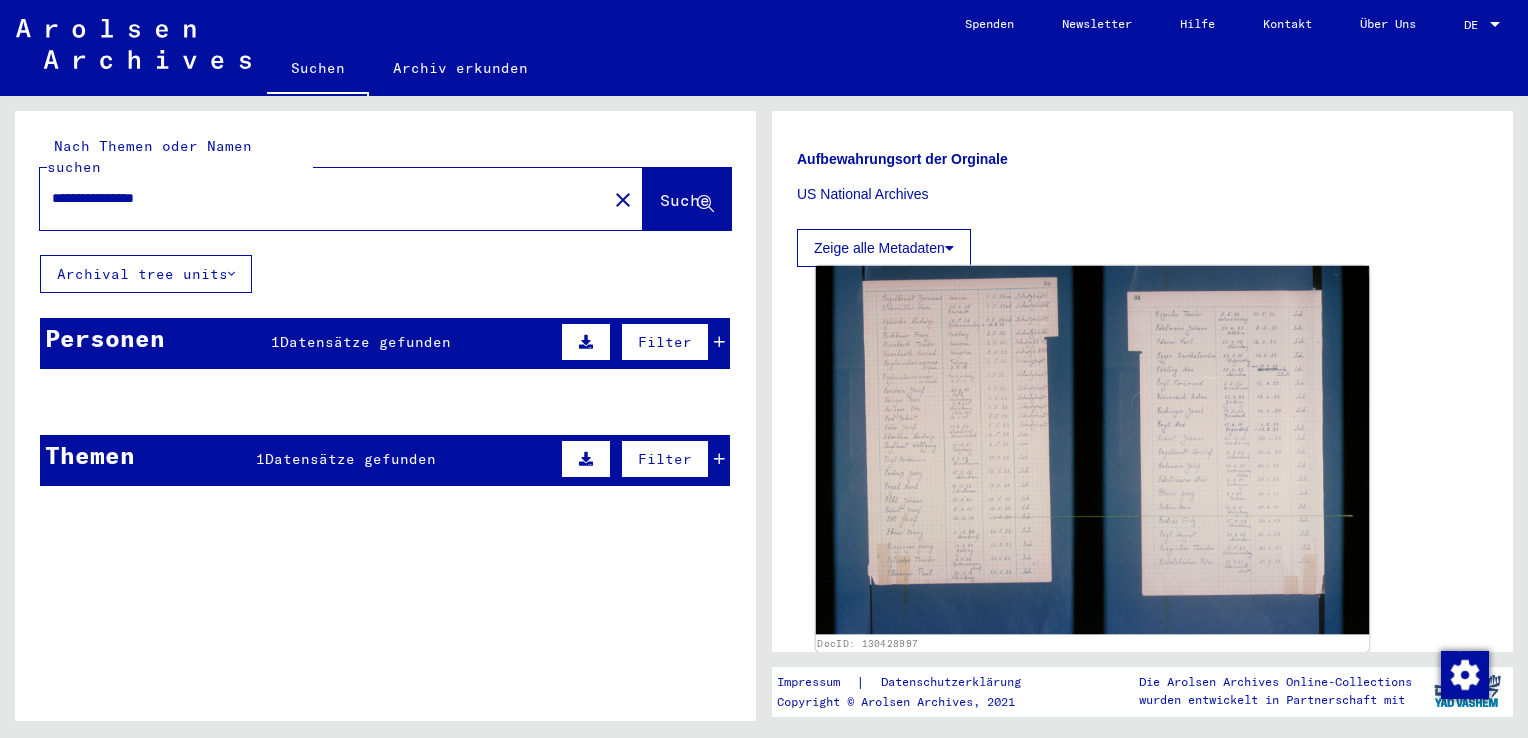 click 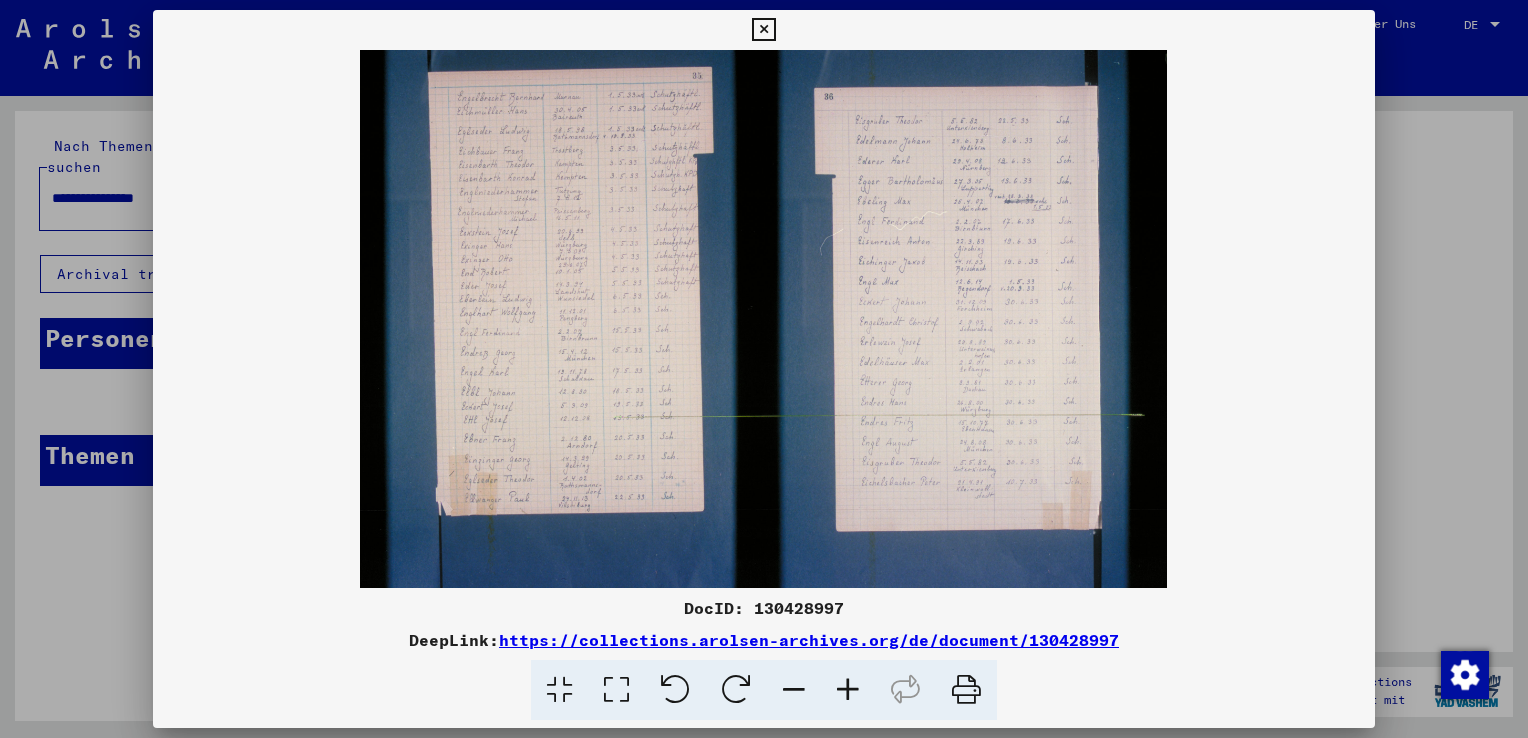 click at bounding box center [763, 30] 